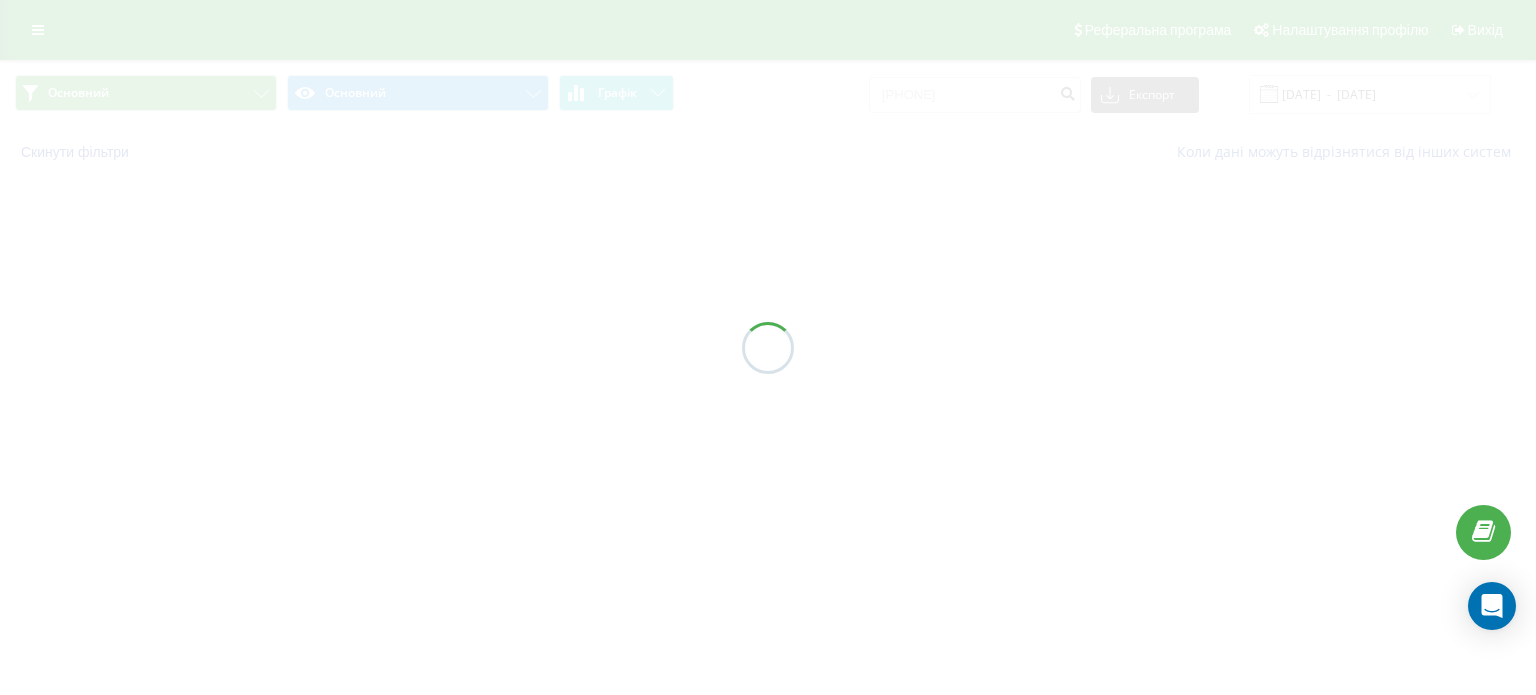scroll, scrollTop: 0, scrollLeft: 0, axis: both 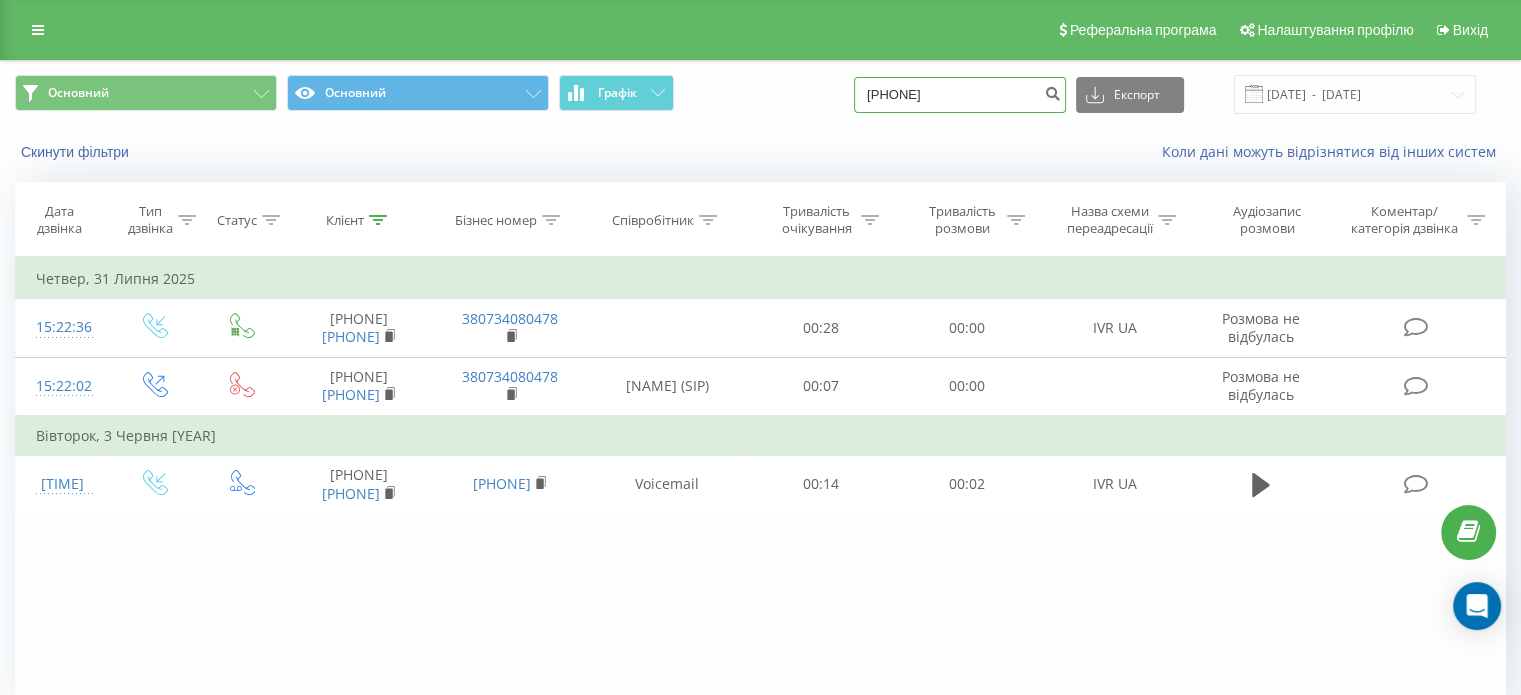 drag, startPoint x: 1007, startPoint y: 96, endPoint x: 736, endPoint y: 96, distance: 271 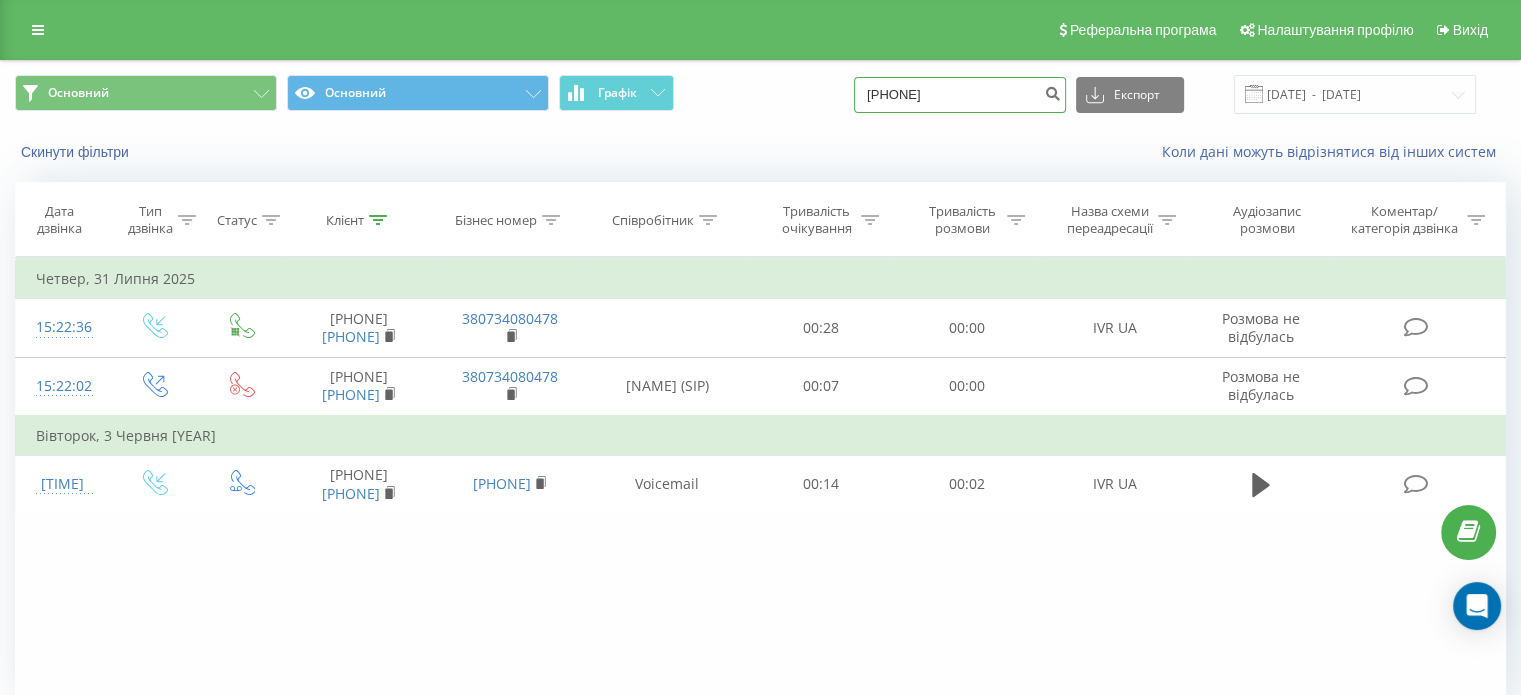 paste on "[PHONE]" 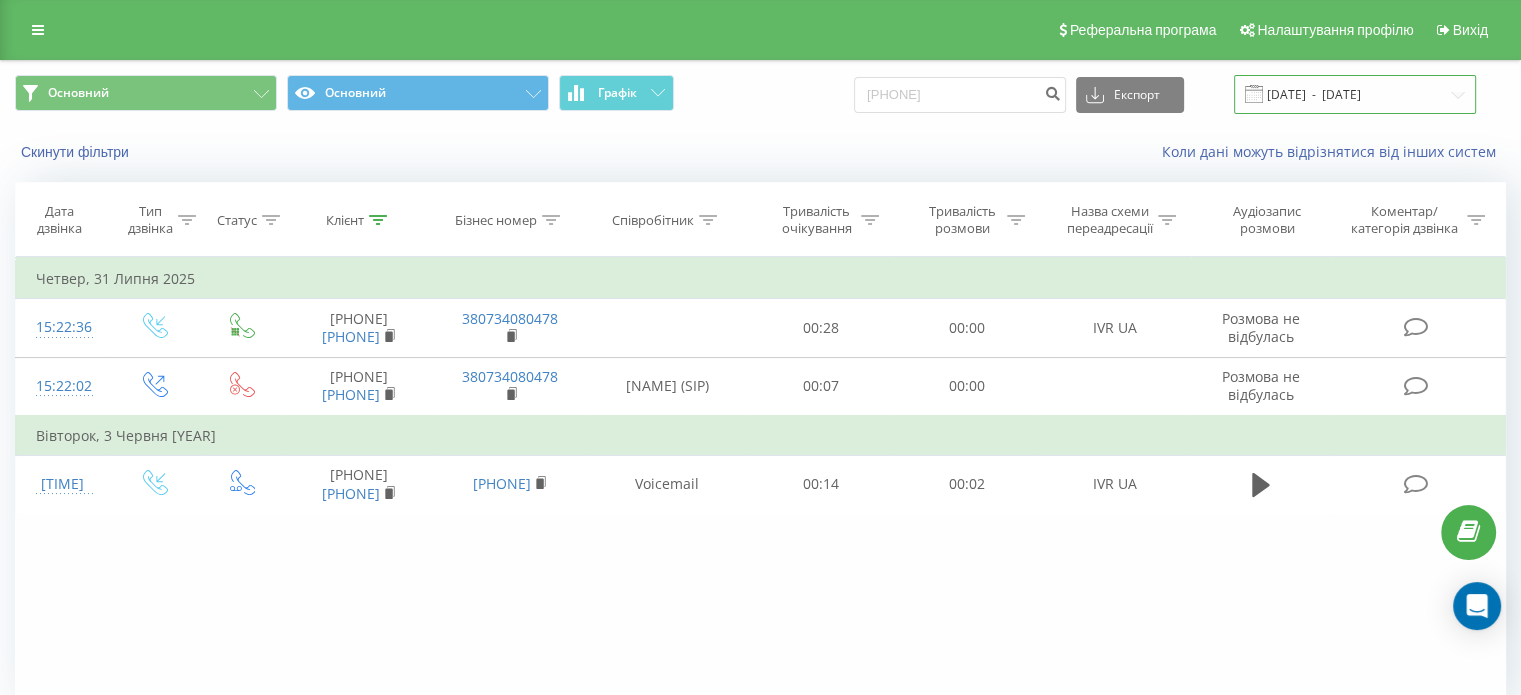 click on "[DATE]  -  [DATE]" at bounding box center (1355, 94) 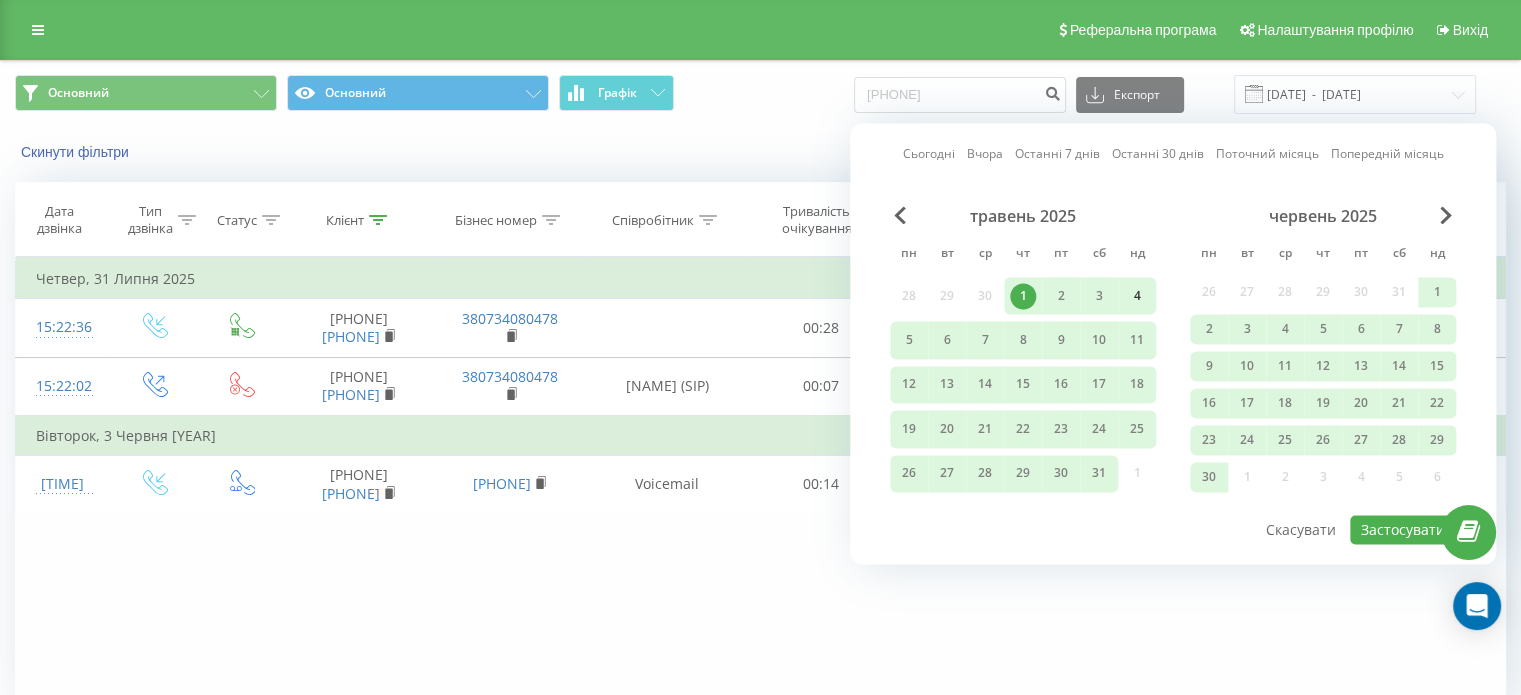 click on "4" at bounding box center [1137, 296] 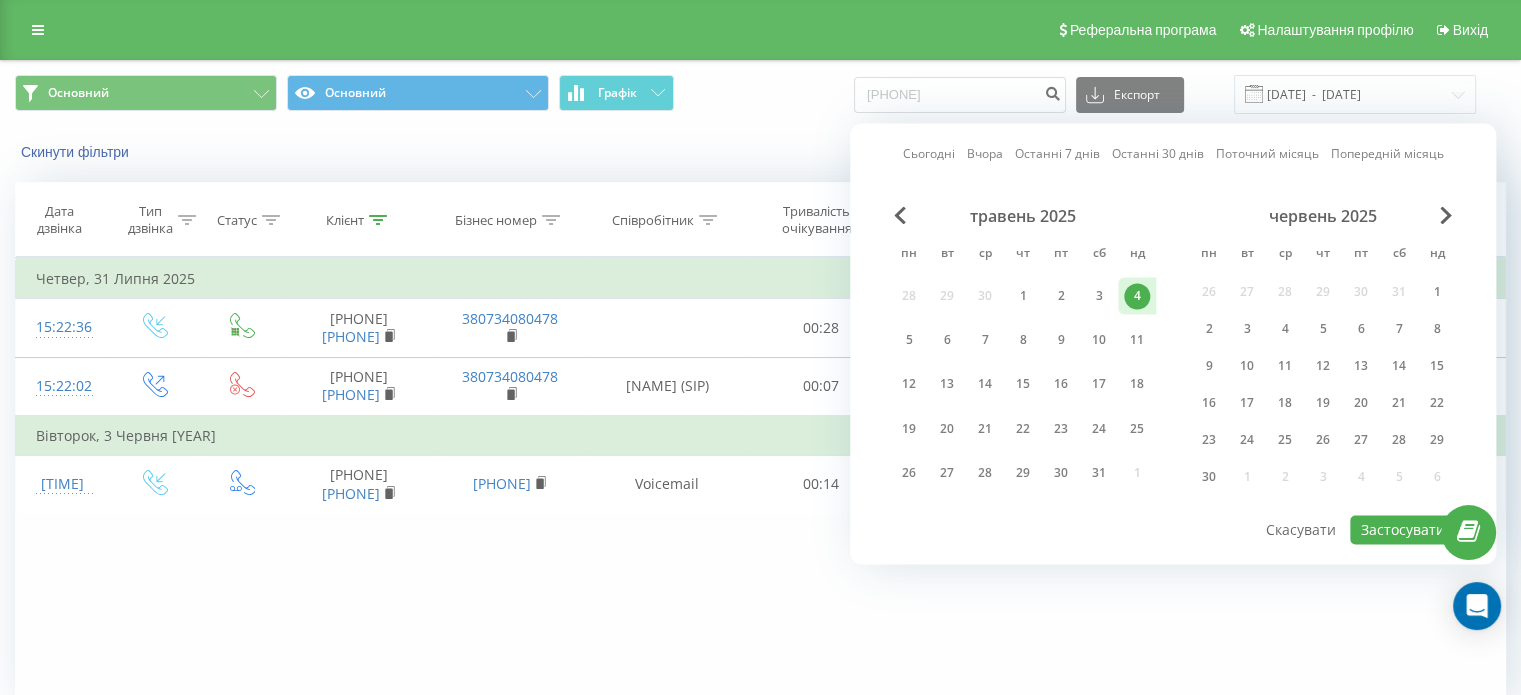 click on "травень 2025 пн вт ср чт пт сб нд 28 29 30 1 2 3 4 5 6 7 8 9 10 11 12 13 14 15 16 17 18 19 20 21 22 23 24 25 26 27 28 29 30 31 1" at bounding box center [1023, 352] 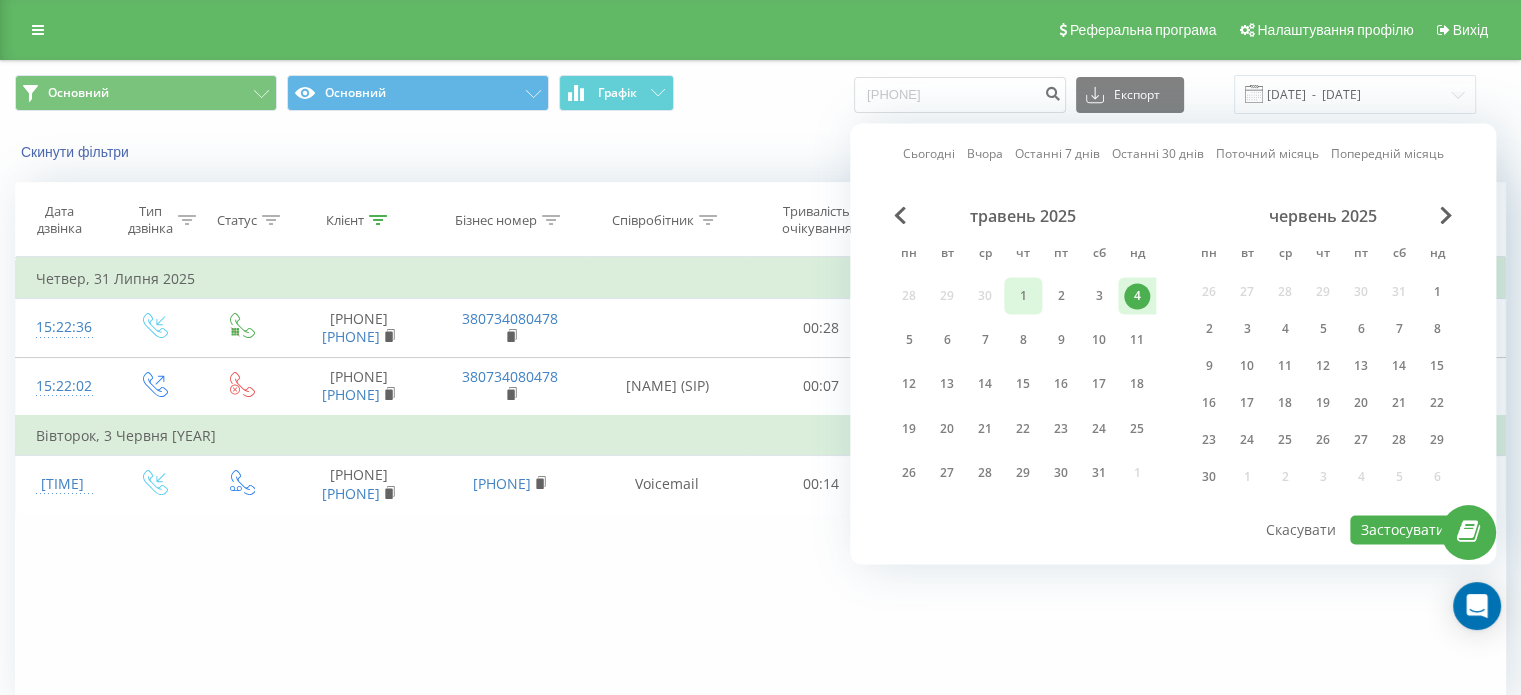 click on "1" at bounding box center [1023, 296] 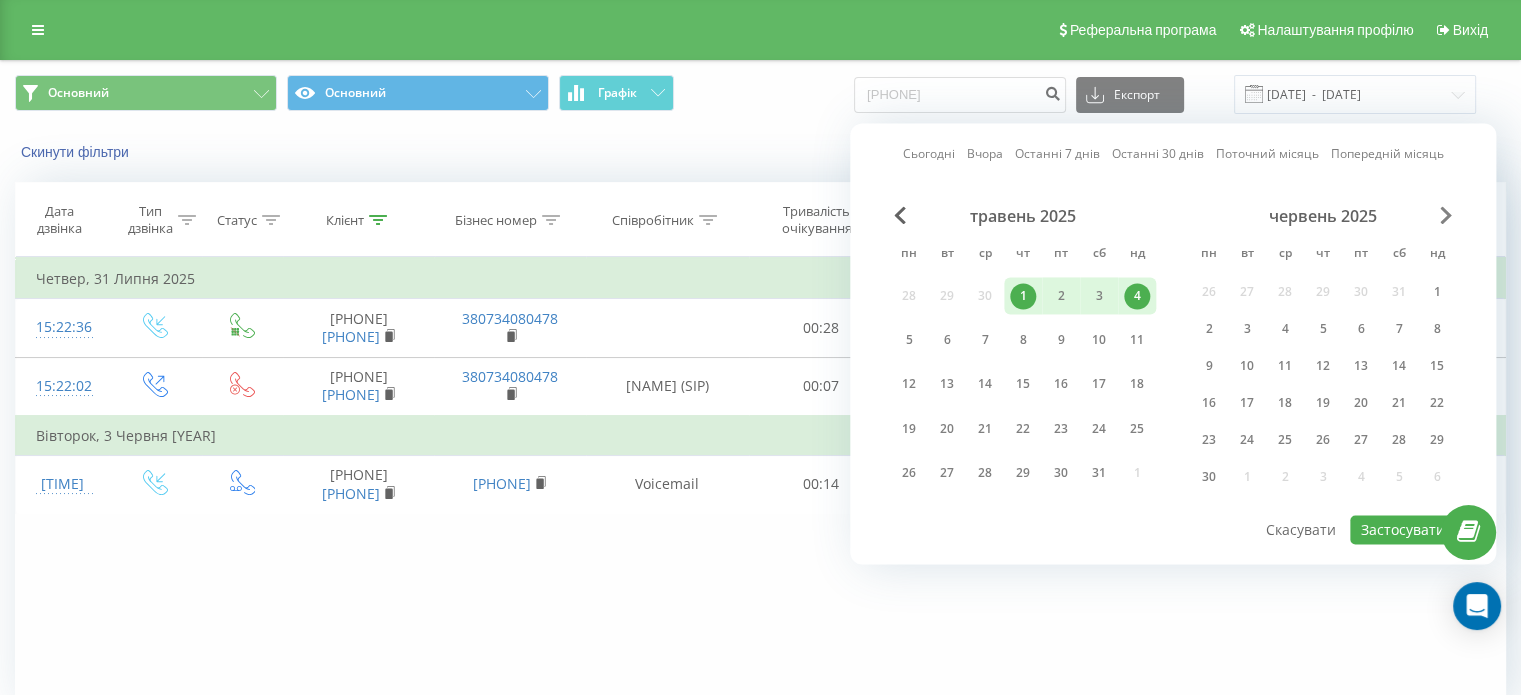 click at bounding box center [1446, 215] 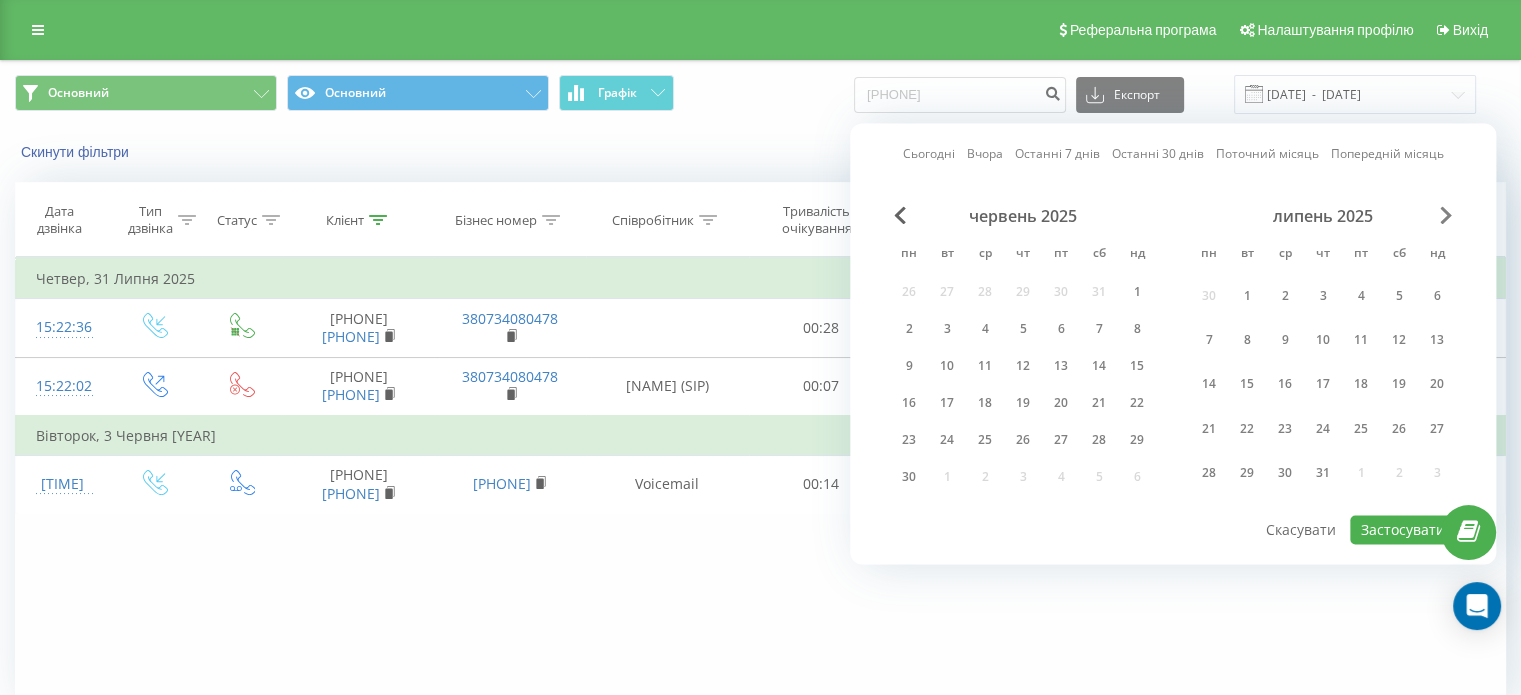 click at bounding box center (1446, 215) 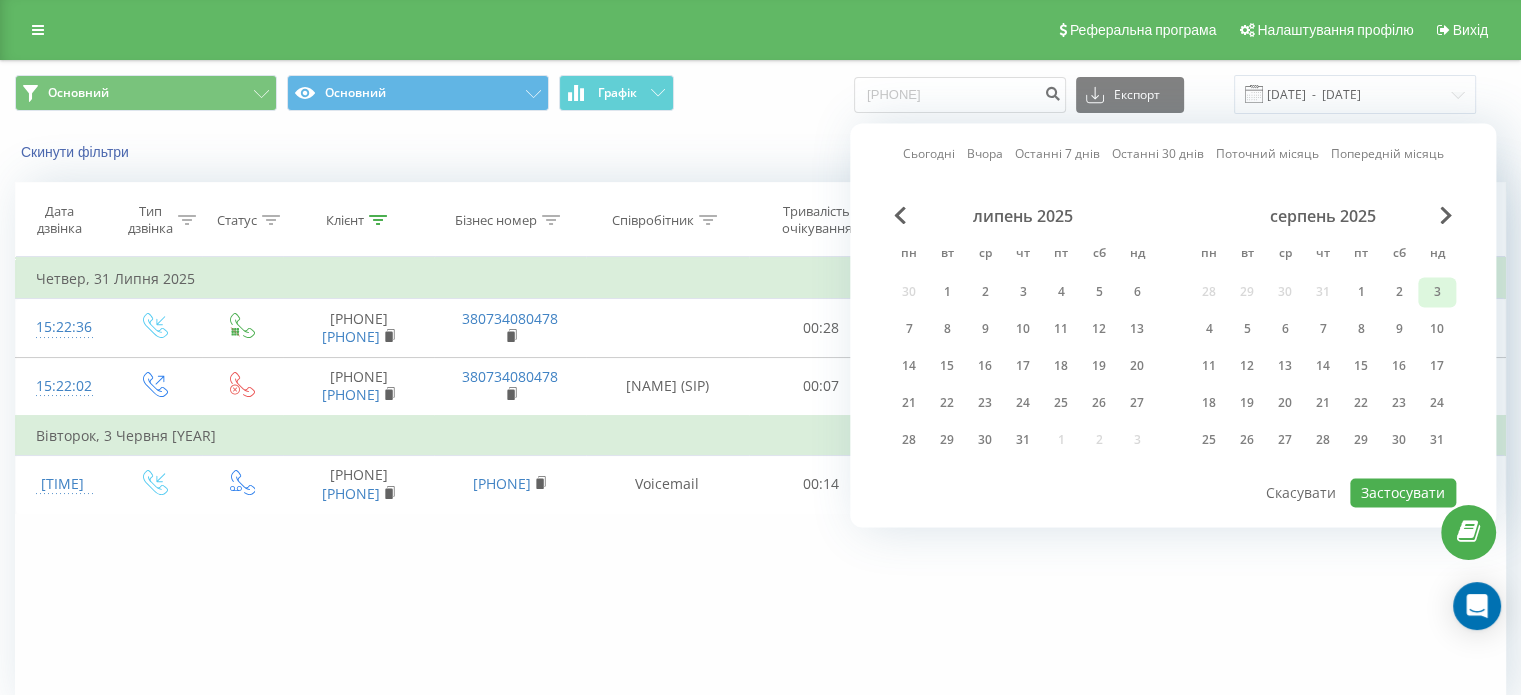click on "3" at bounding box center (1437, 292) 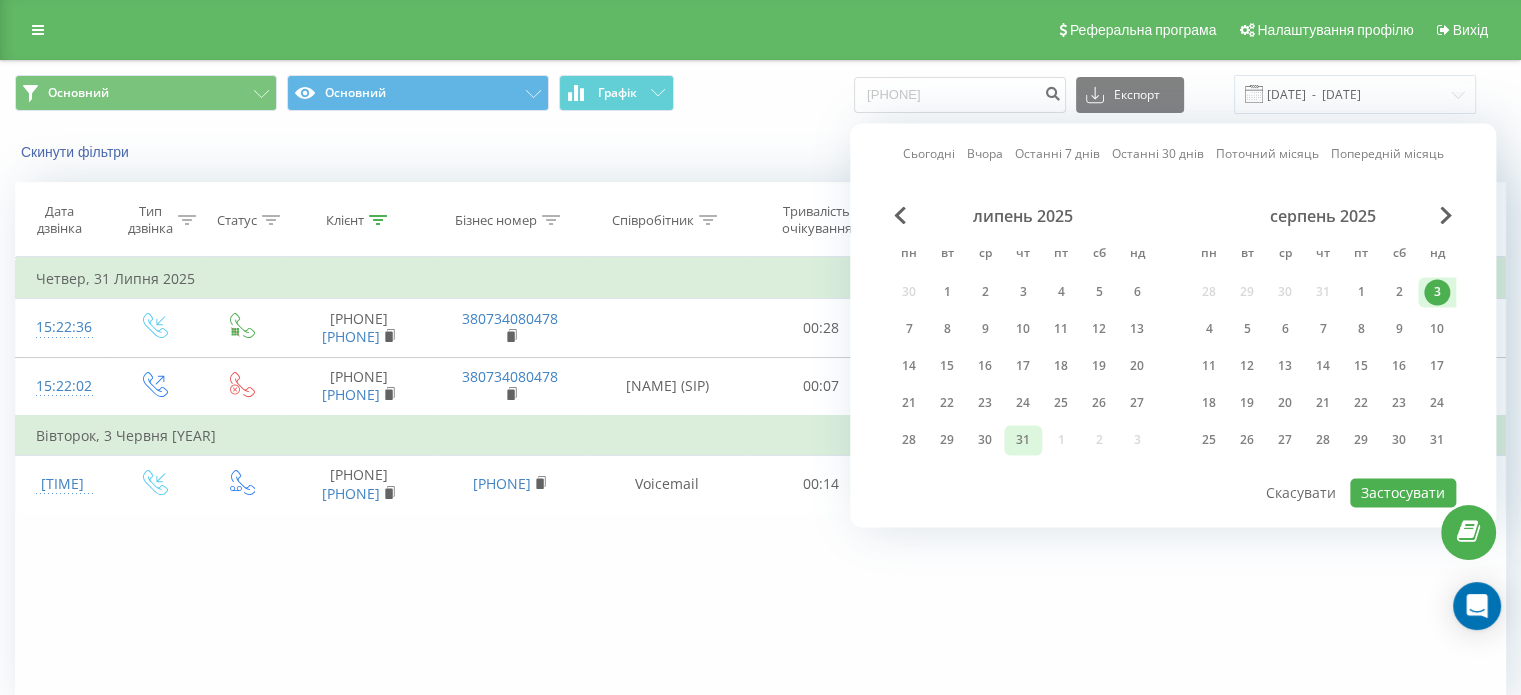 click on "31" at bounding box center (1023, 440) 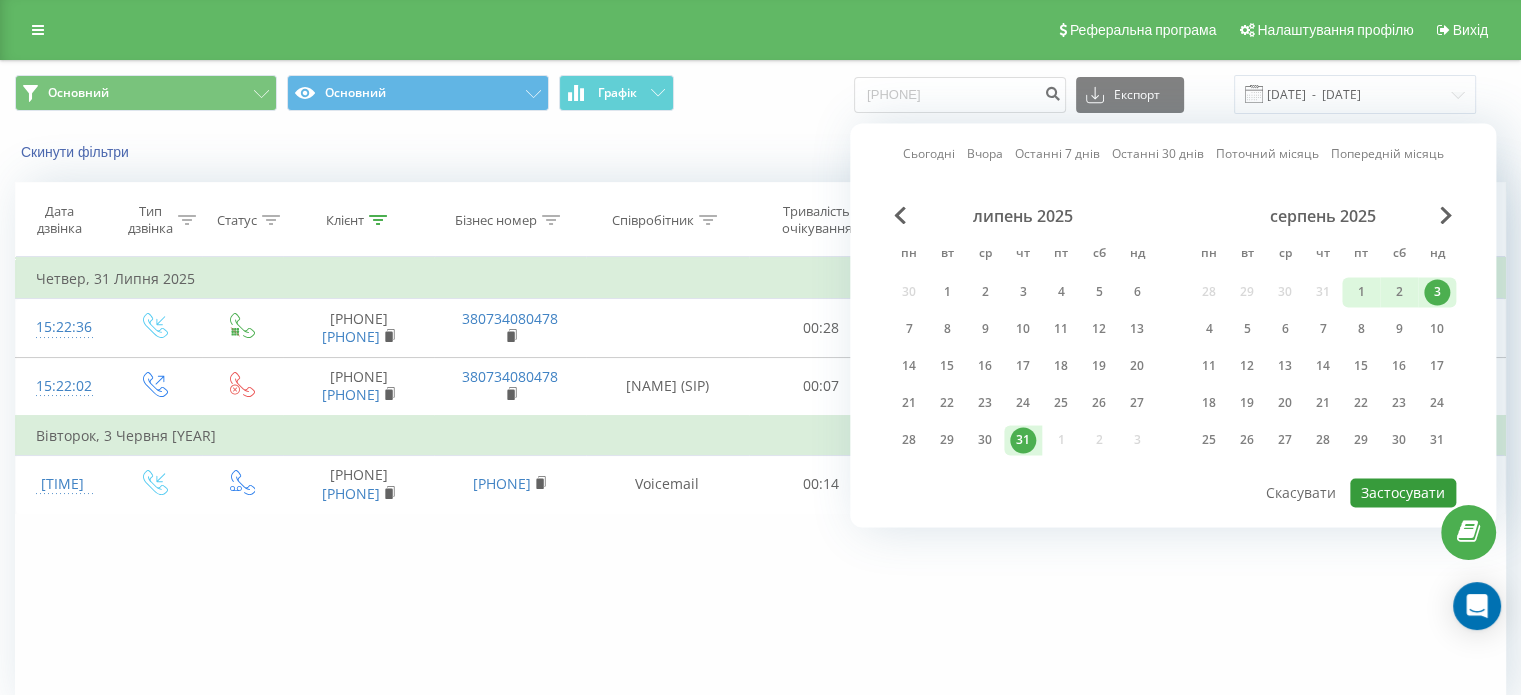 click on "Застосувати" at bounding box center [1403, 492] 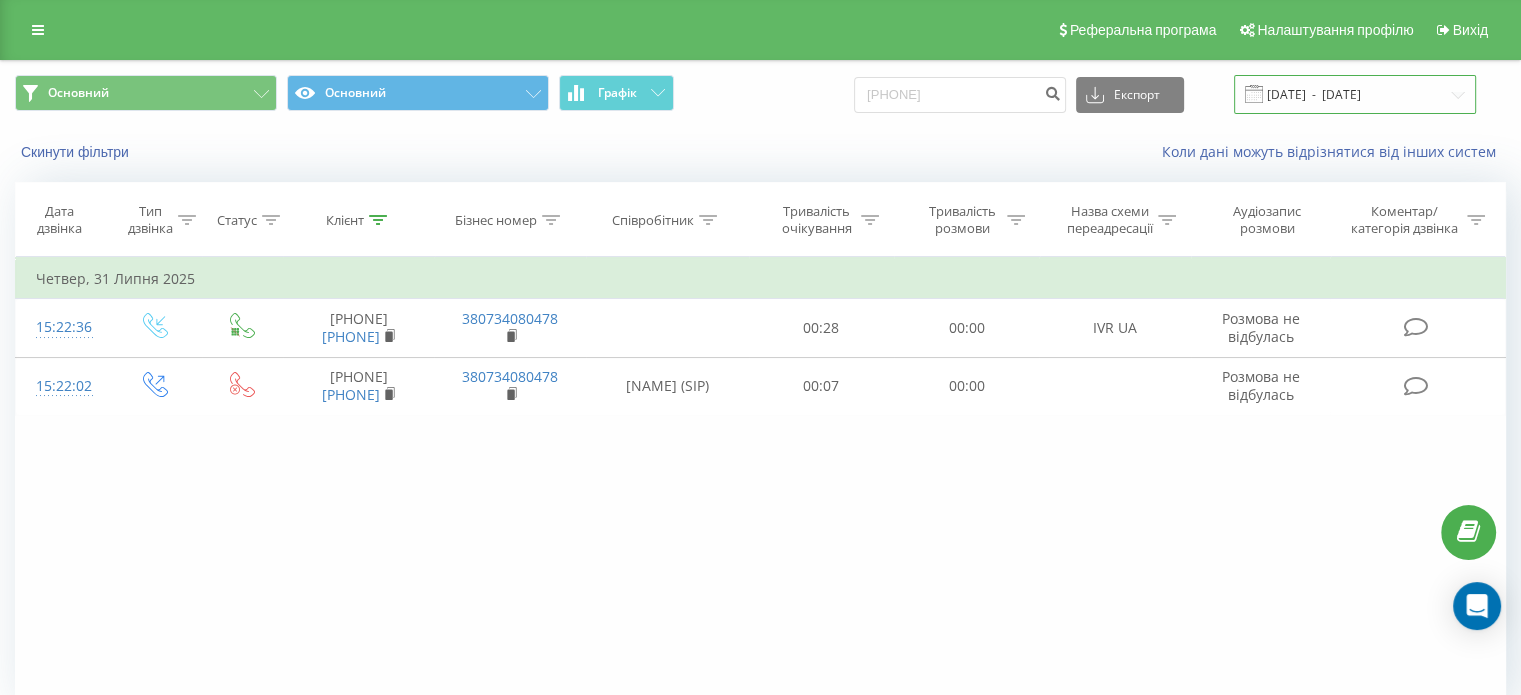 click on "31.07.2025  -  03.08.2025" at bounding box center [1355, 94] 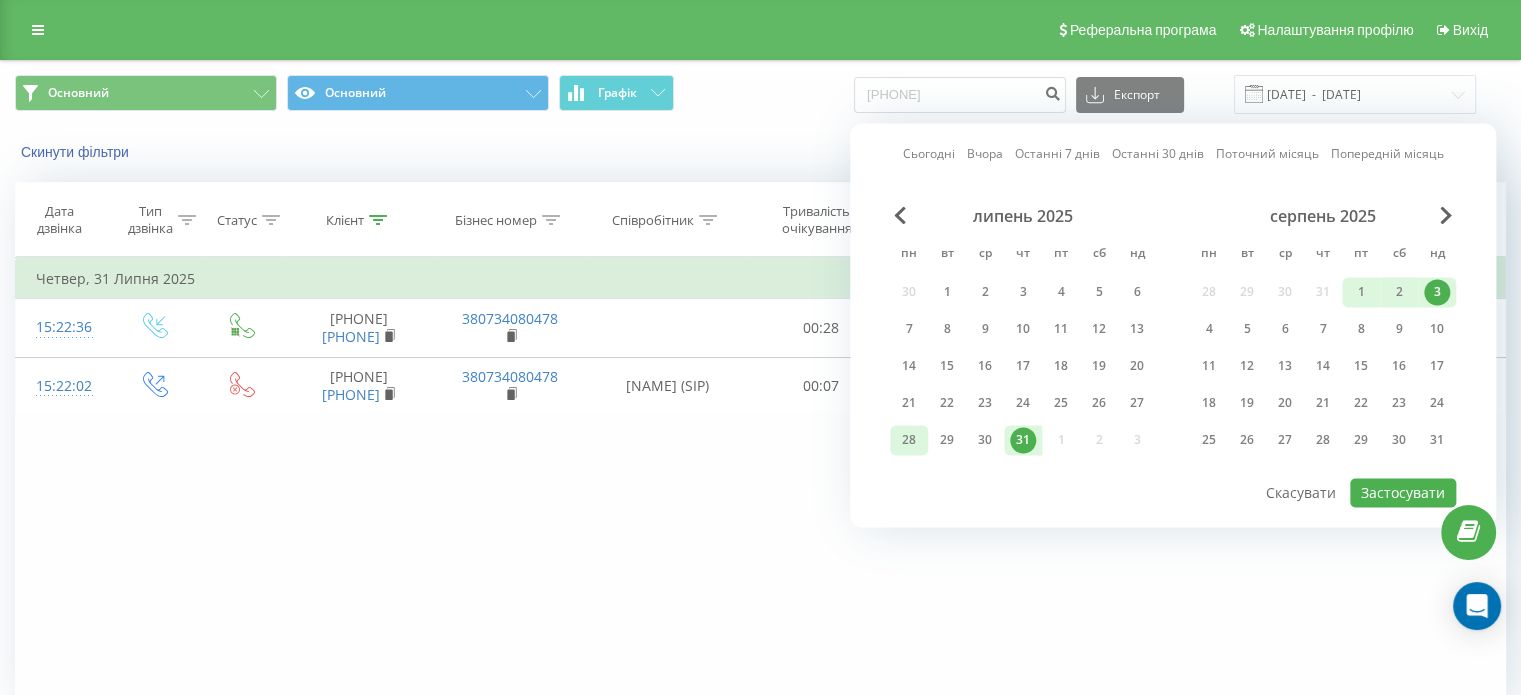 click on "28" at bounding box center [909, 440] 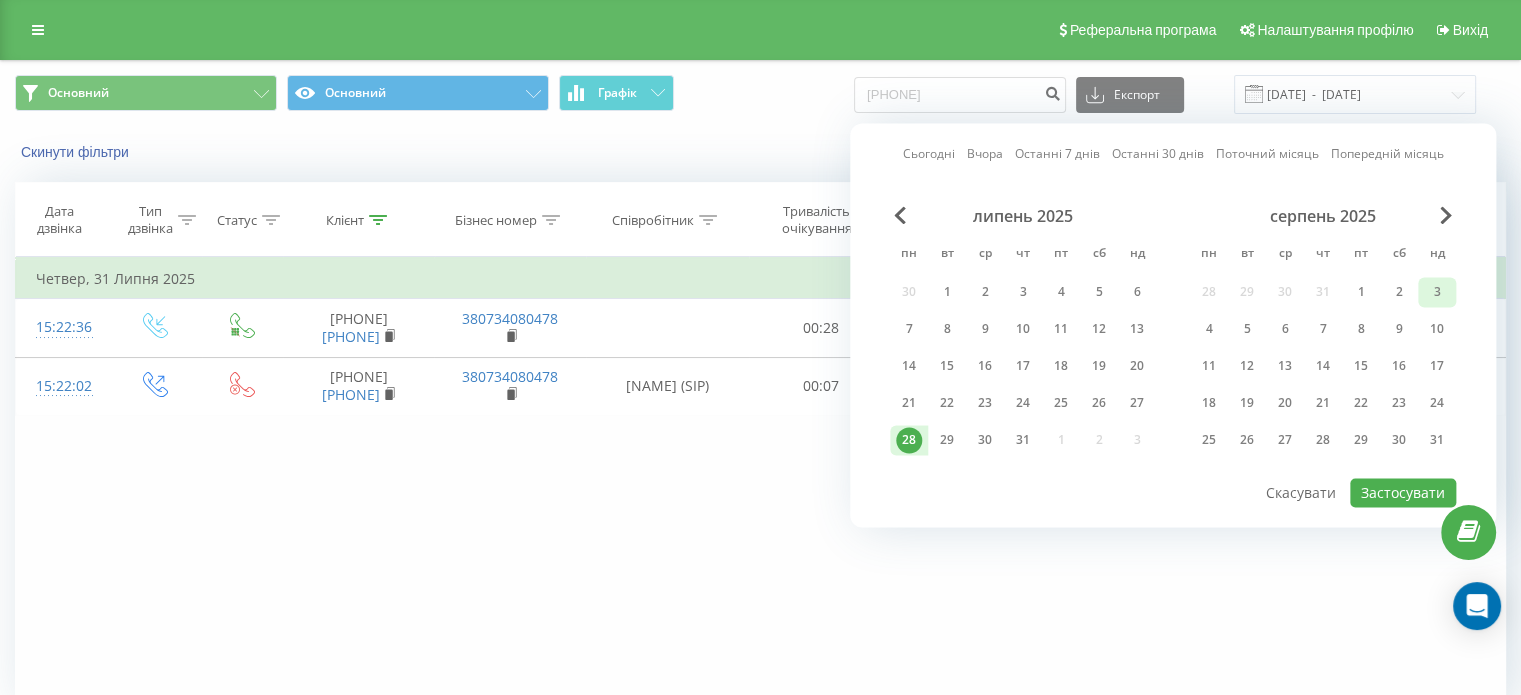 click on "3" at bounding box center (1437, 292) 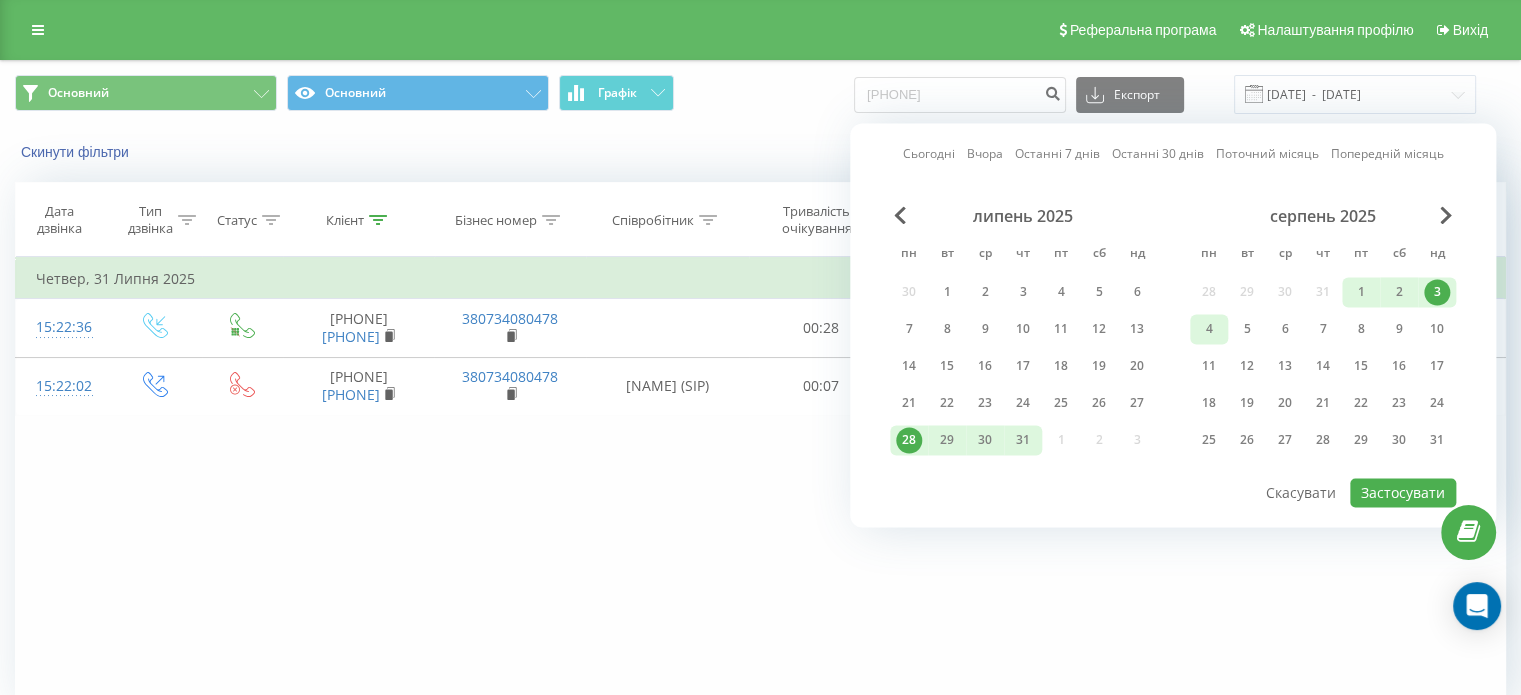 click on "4" at bounding box center (1209, 329) 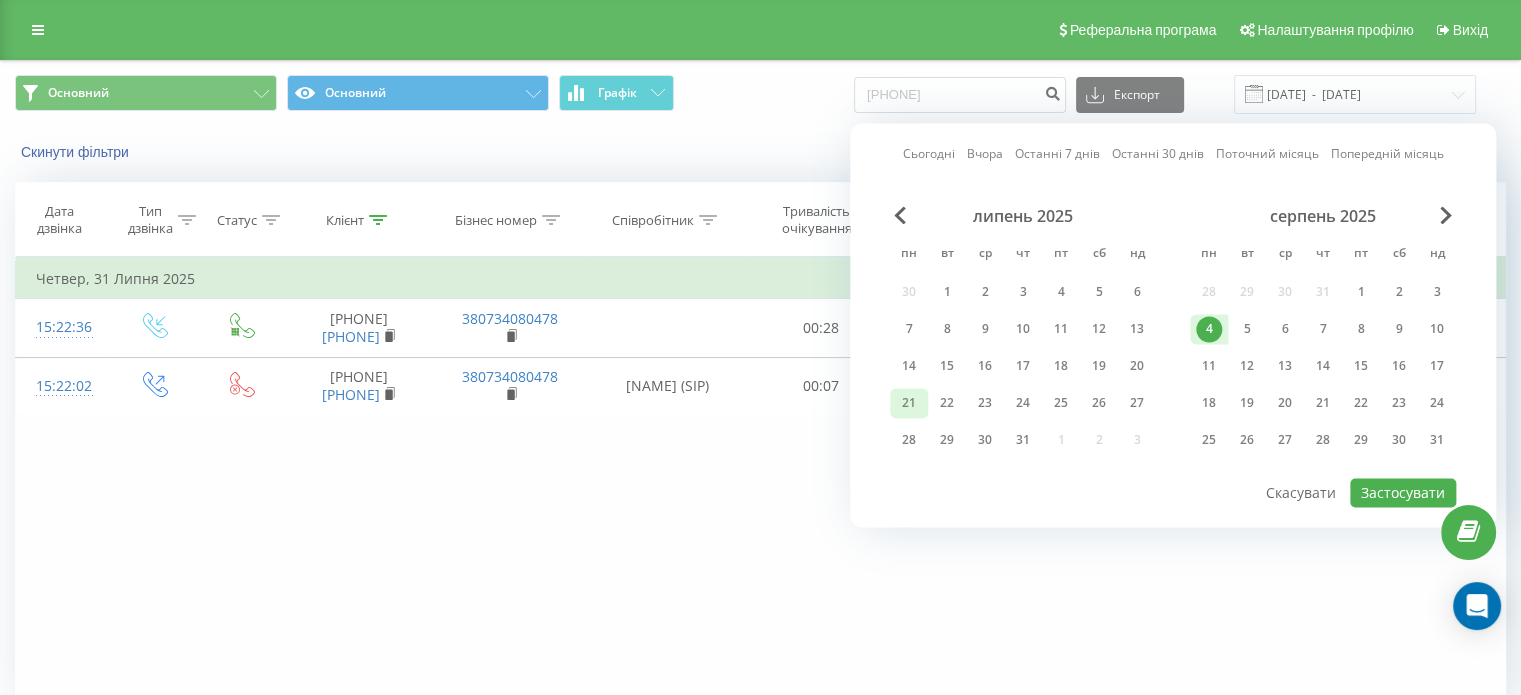 click on "21" at bounding box center [909, 403] 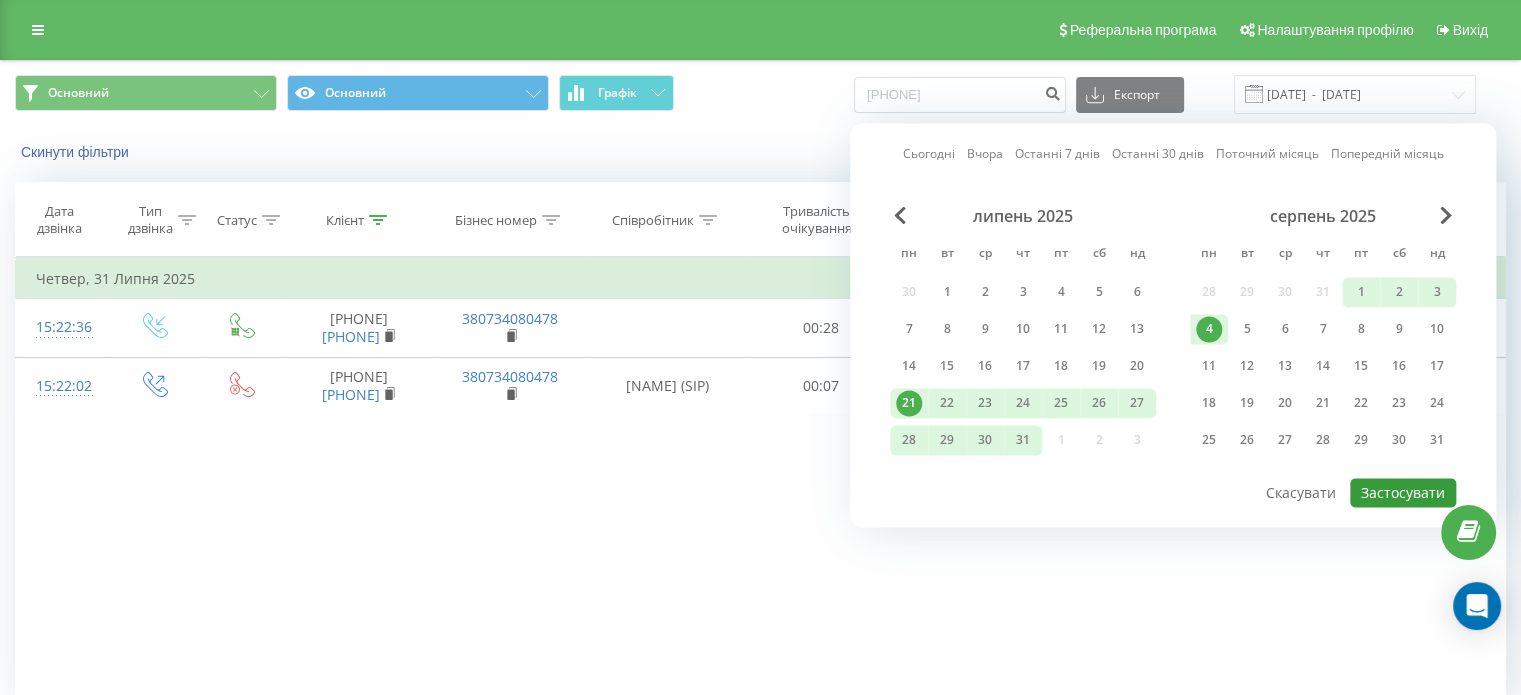 click on "Застосувати" at bounding box center [1403, 492] 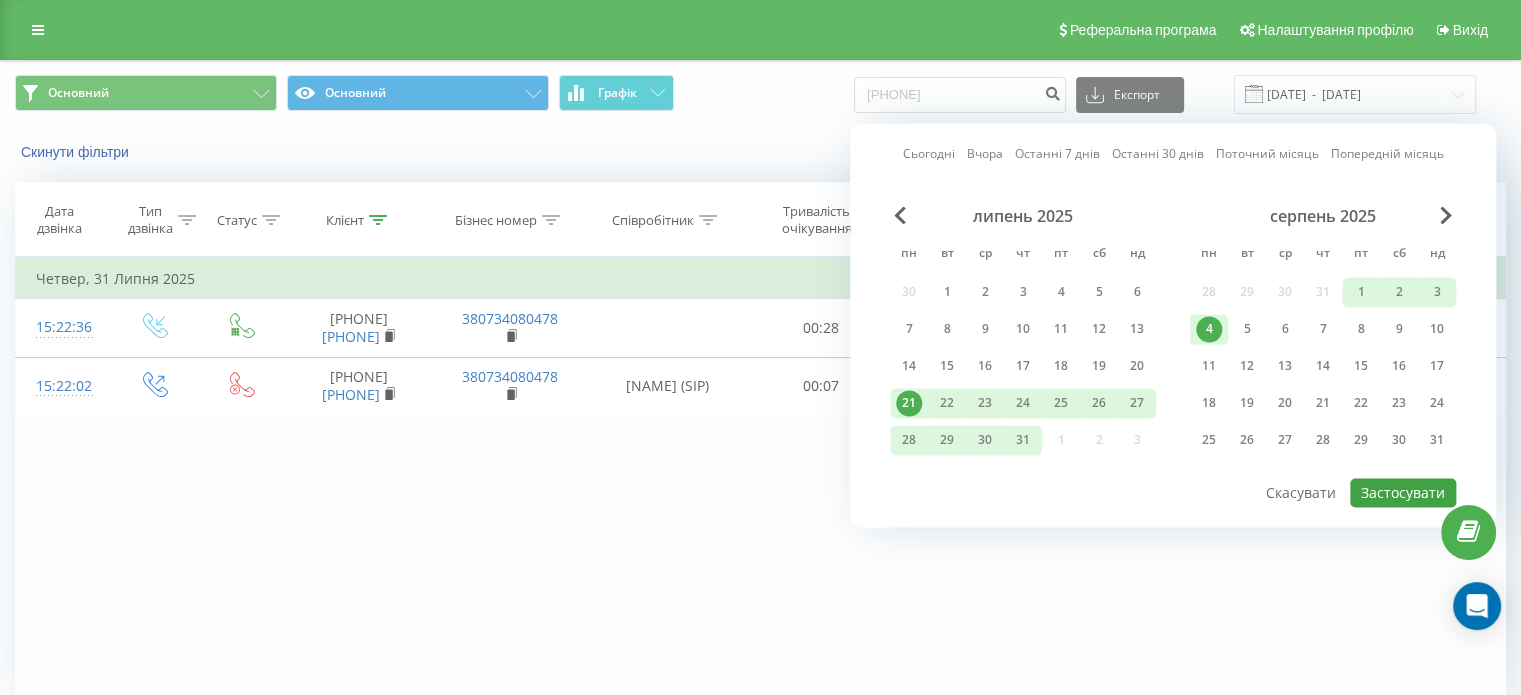 type on "21.07.2025  -  04.08.2025" 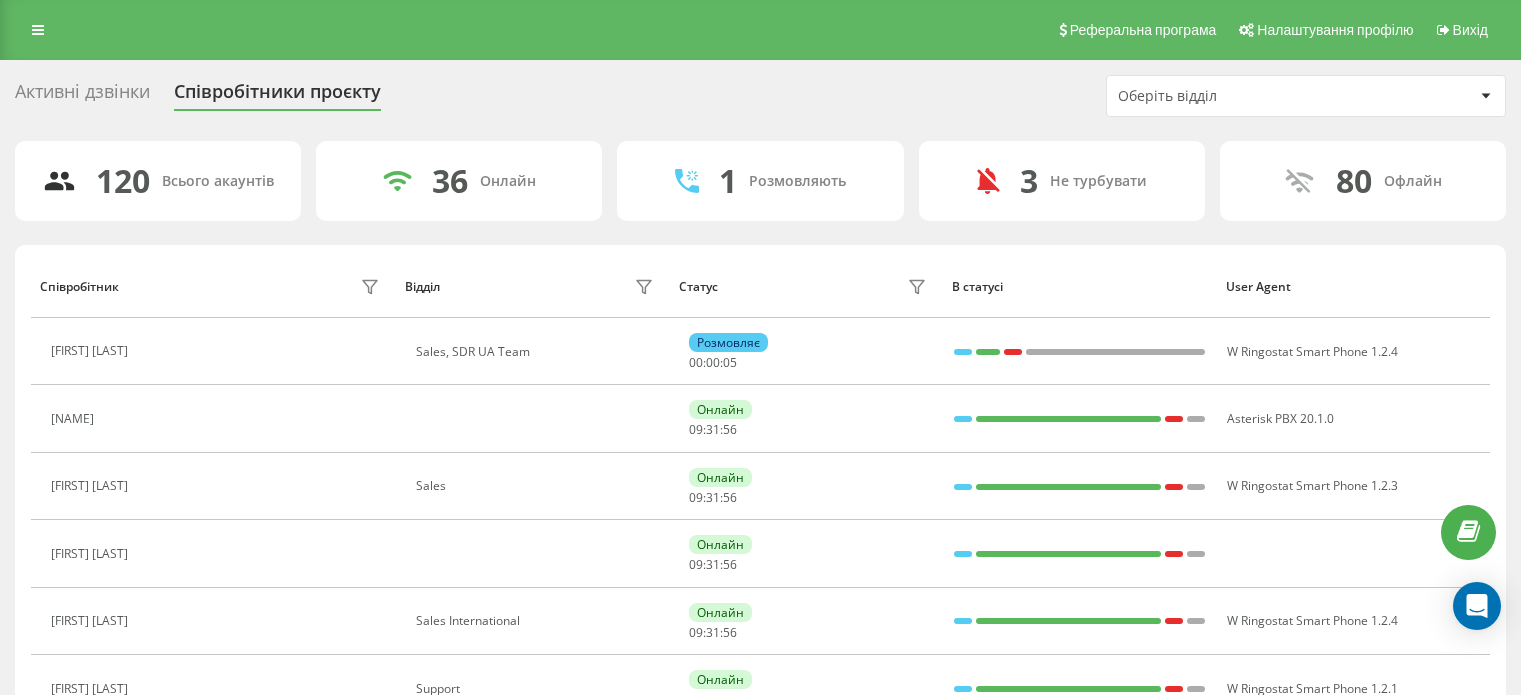 scroll, scrollTop: 0, scrollLeft: 0, axis: both 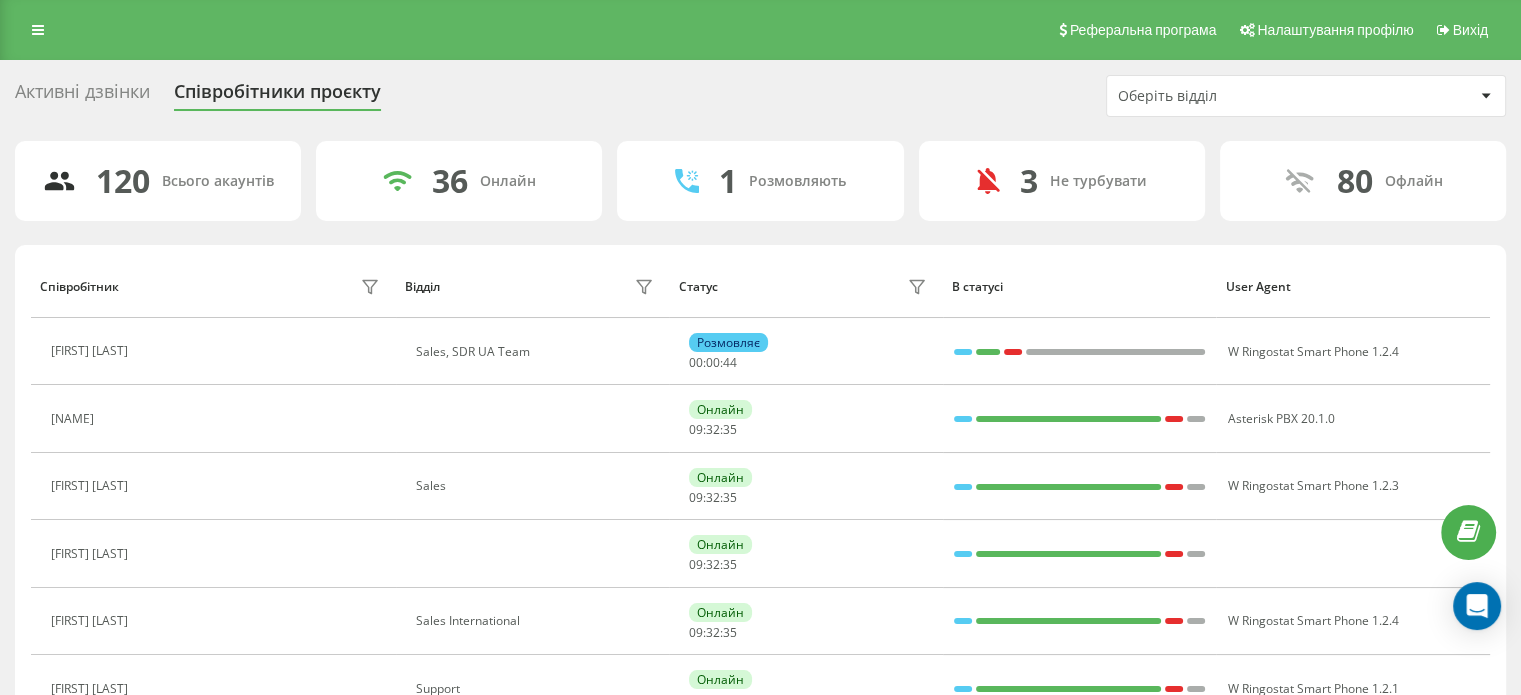 click on "Оберіть відділ" at bounding box center (1306, 96) 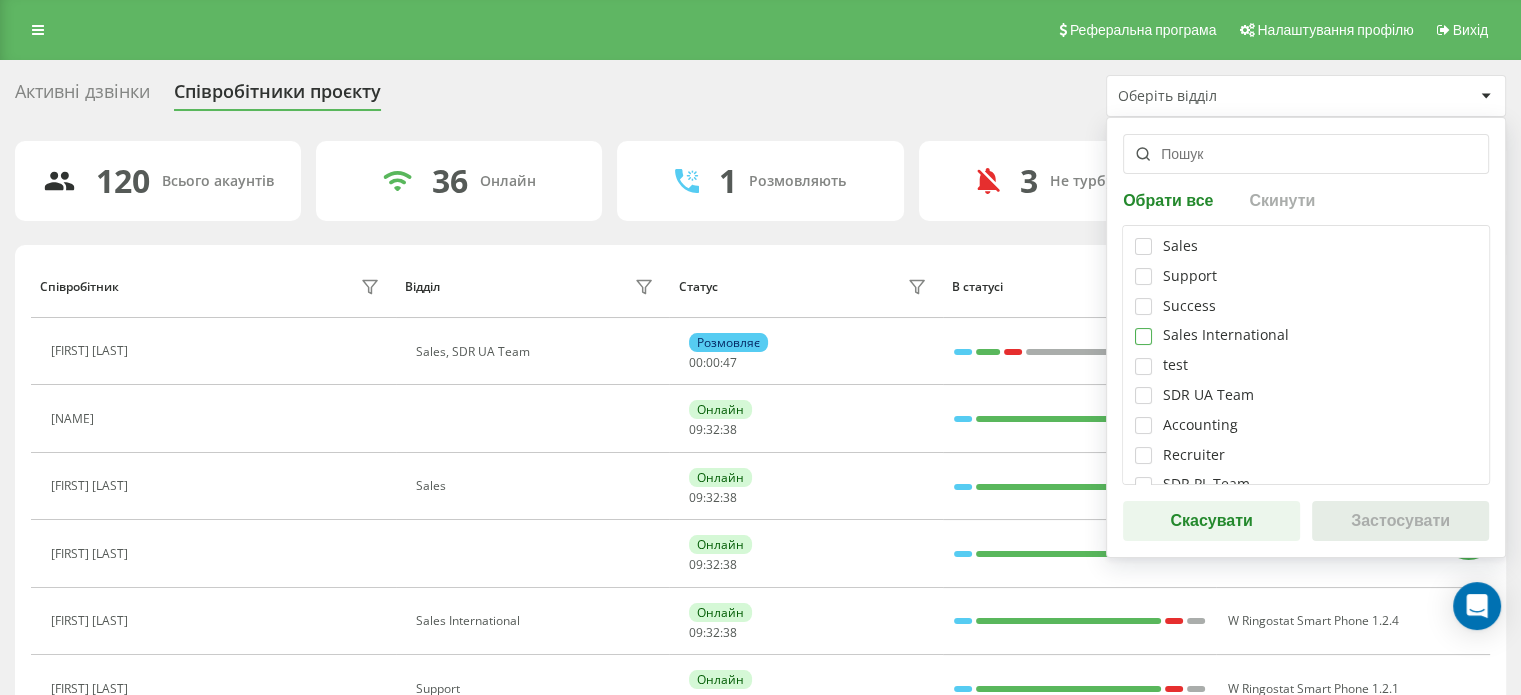 click at bounding box center (1143, 328) 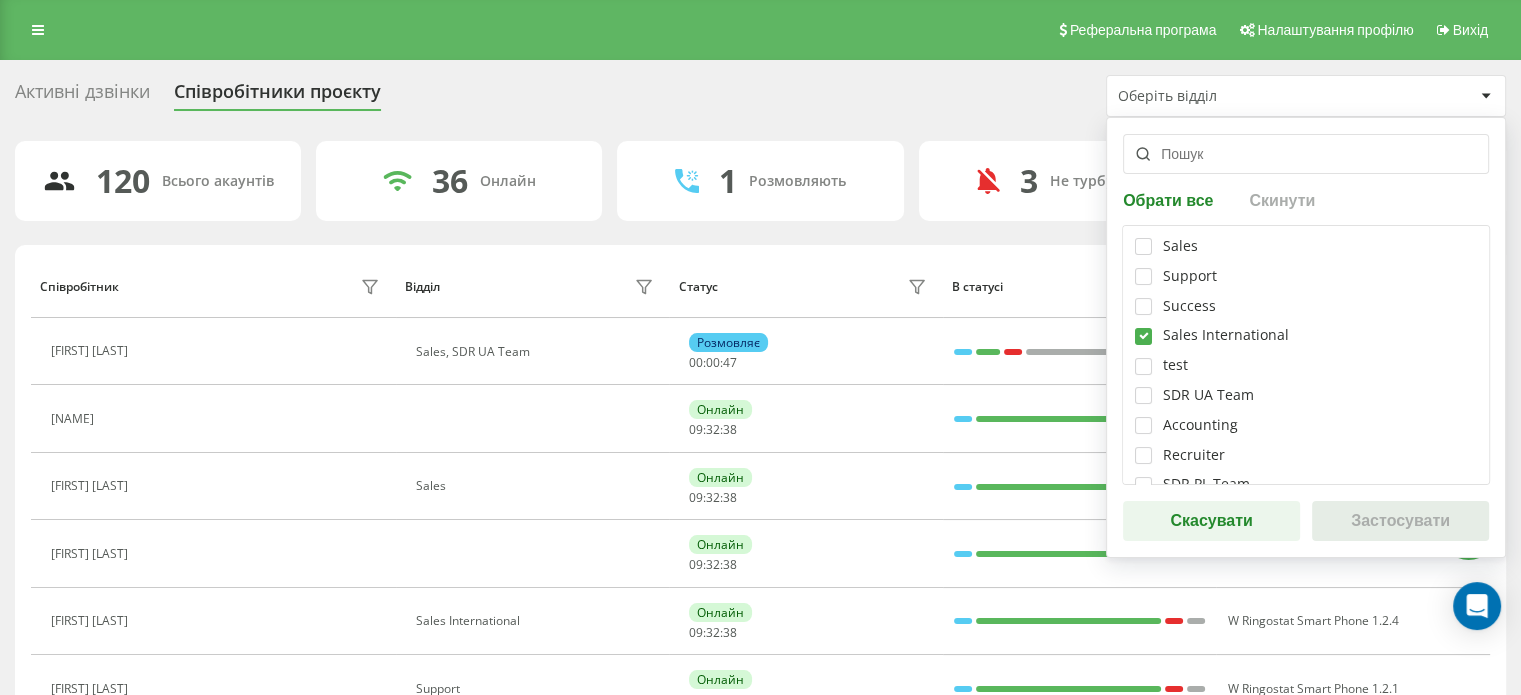 checkbox on "true" 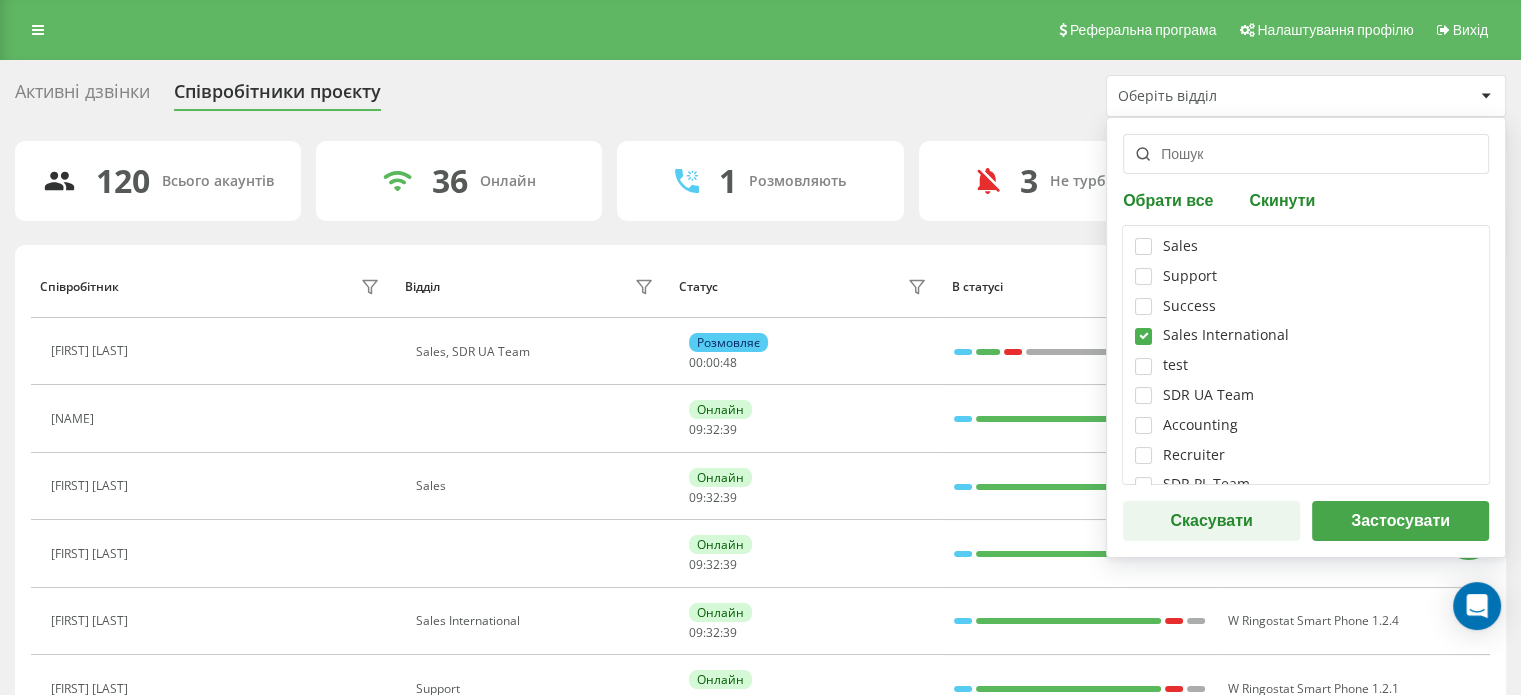 click on "Обрати все Скинути   Sales   Support   Success   Sales International   test   SDR UA Team   Accounting   Recruiter    SDR PL Team   Скасувати Застосувати" at bounding box center [1306, 337] 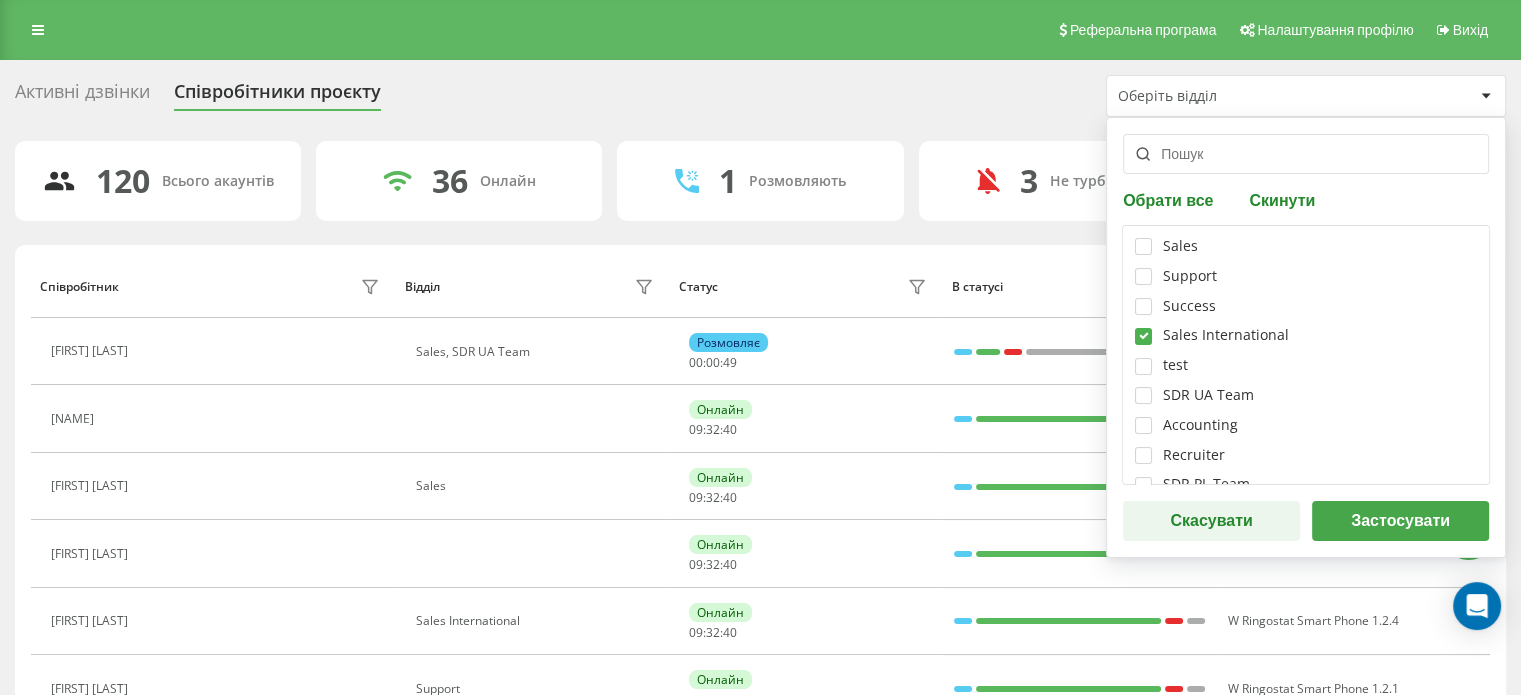 click on "Застосувати" at bounding box center (1400, 521) 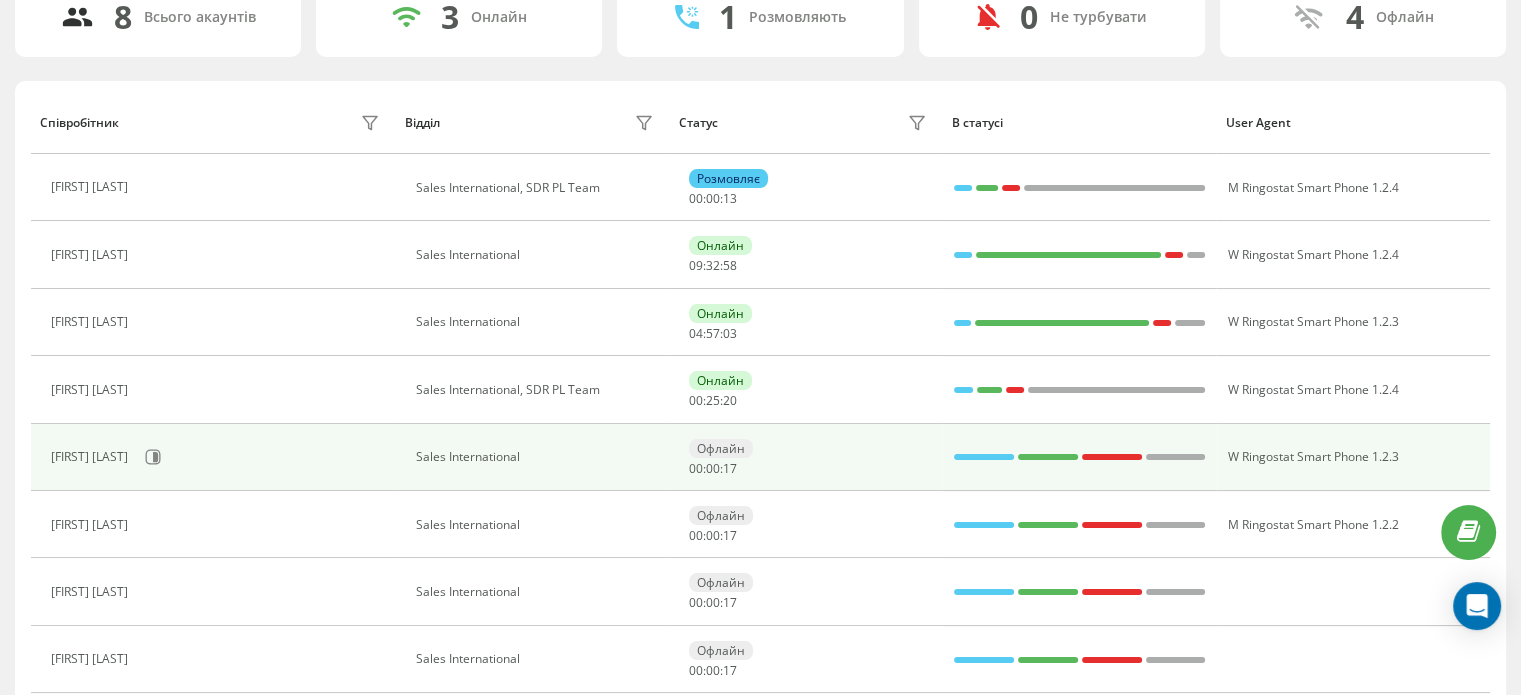 scroll, scrollTop: 200, scrollLeft: 0, axis: vertical 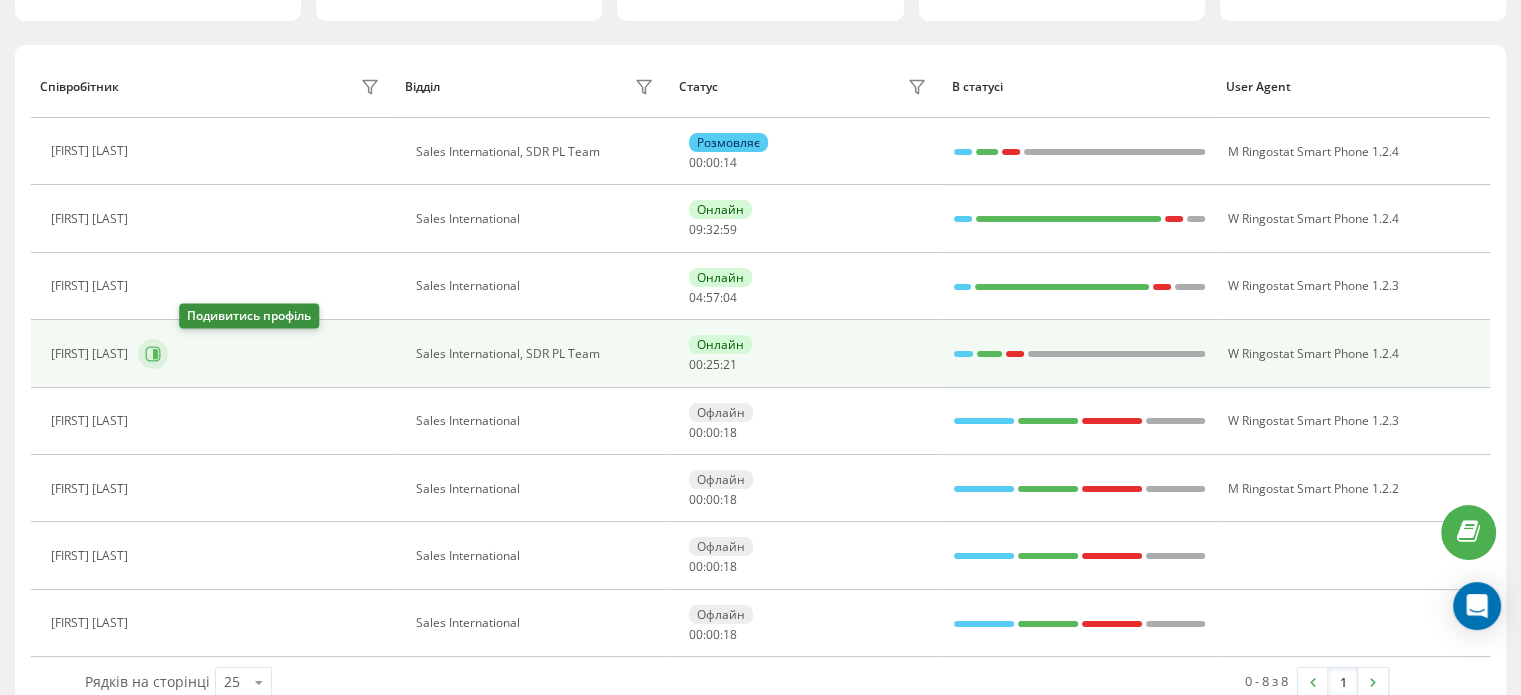 click 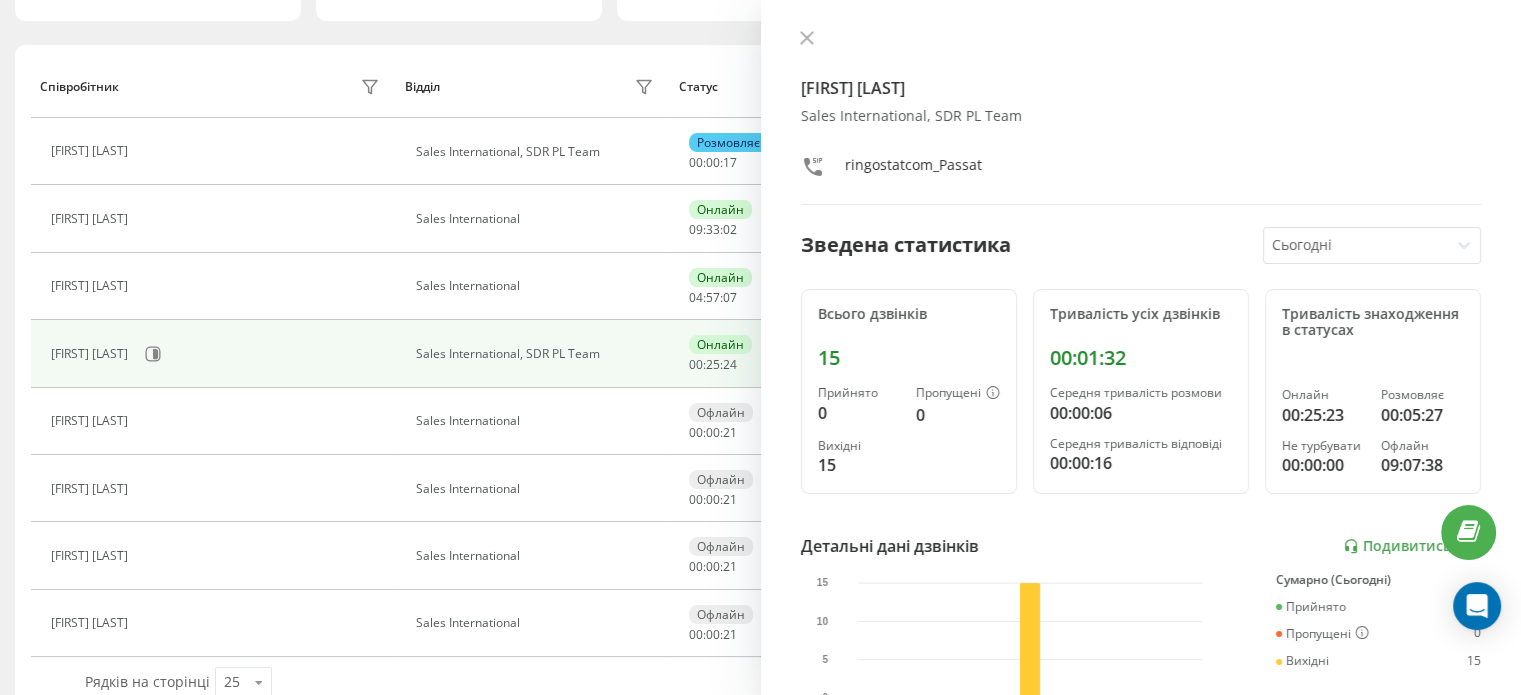 click at bounding box center (1356, 245) 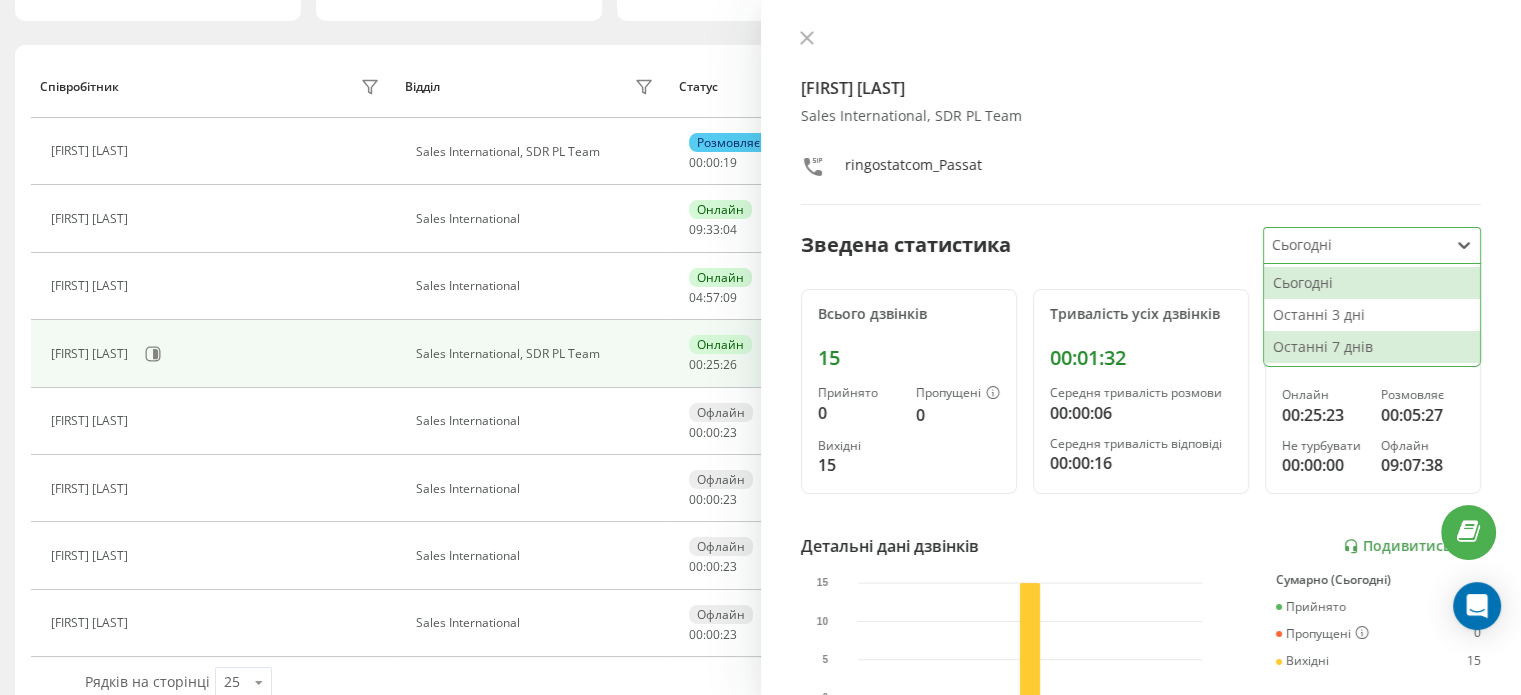 click on "Останні 7 днів" at bounding box center [1372, 347] 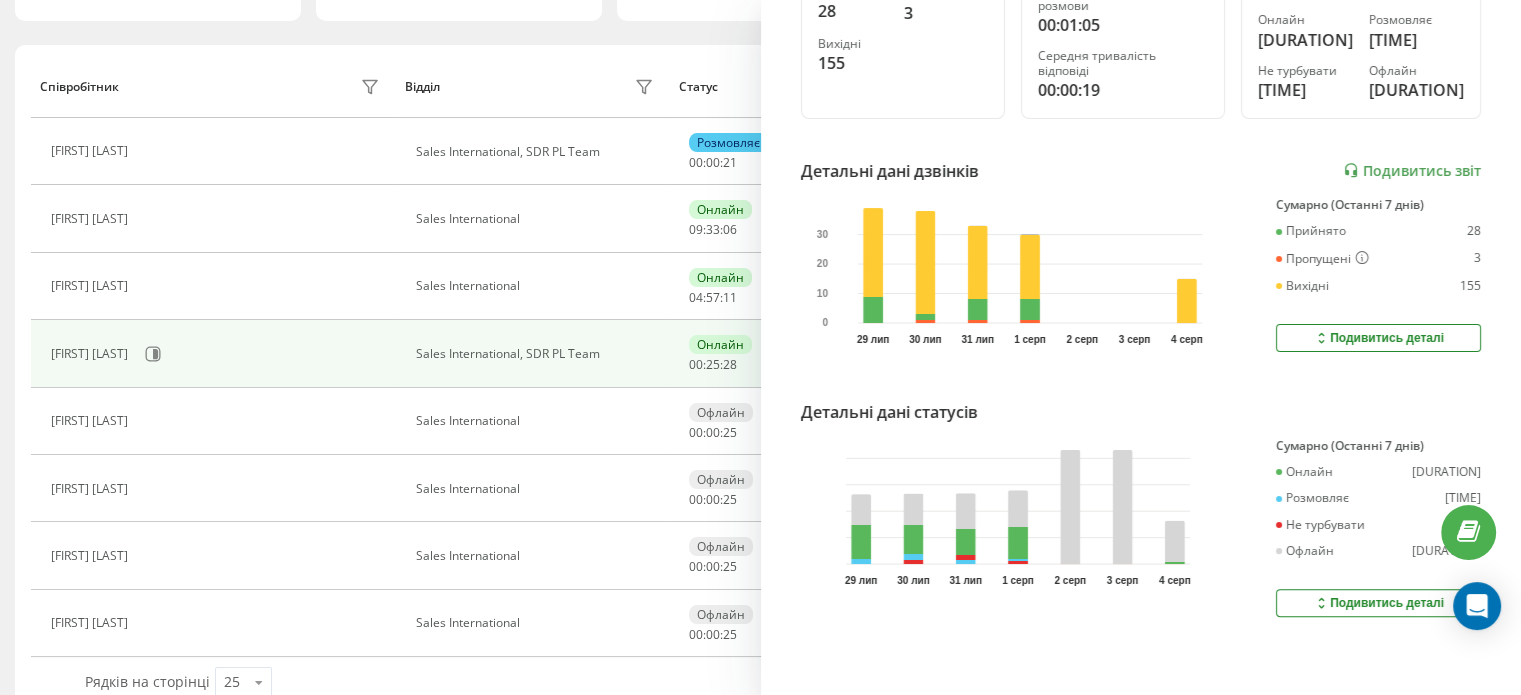 scroll, scrollTop: 430, scrollLeft: 0, axis: vertical 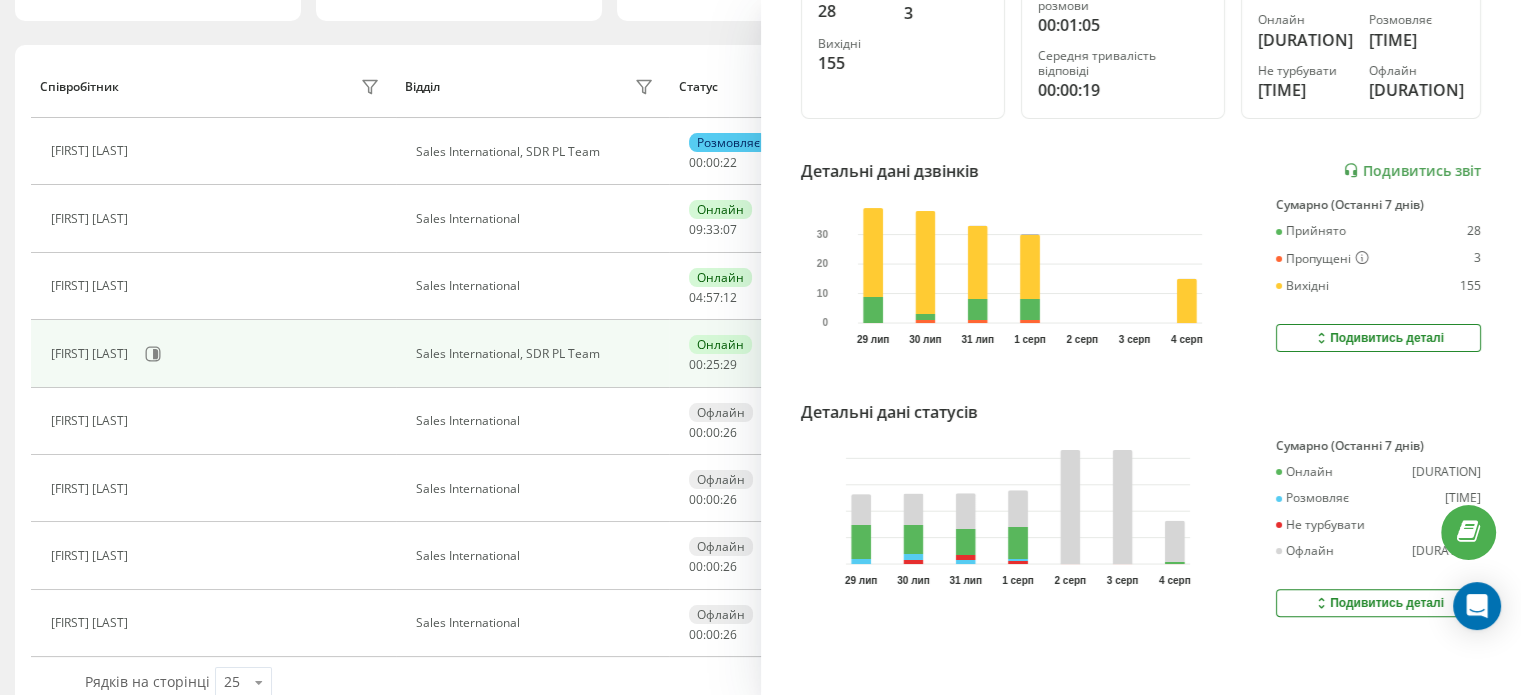 click on "Подивитись деталі" at bounding box center (1378, 603) 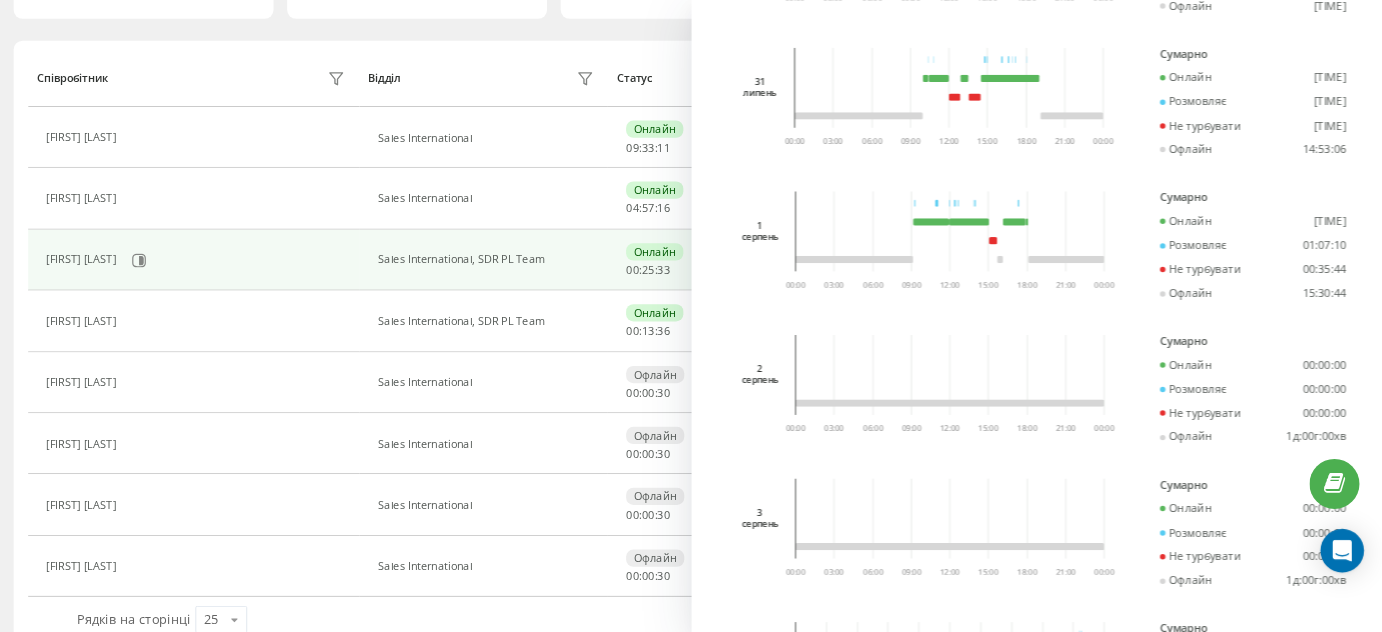 scroll, scrollTop: 1230, scrollLeft: 0, axis: vertical 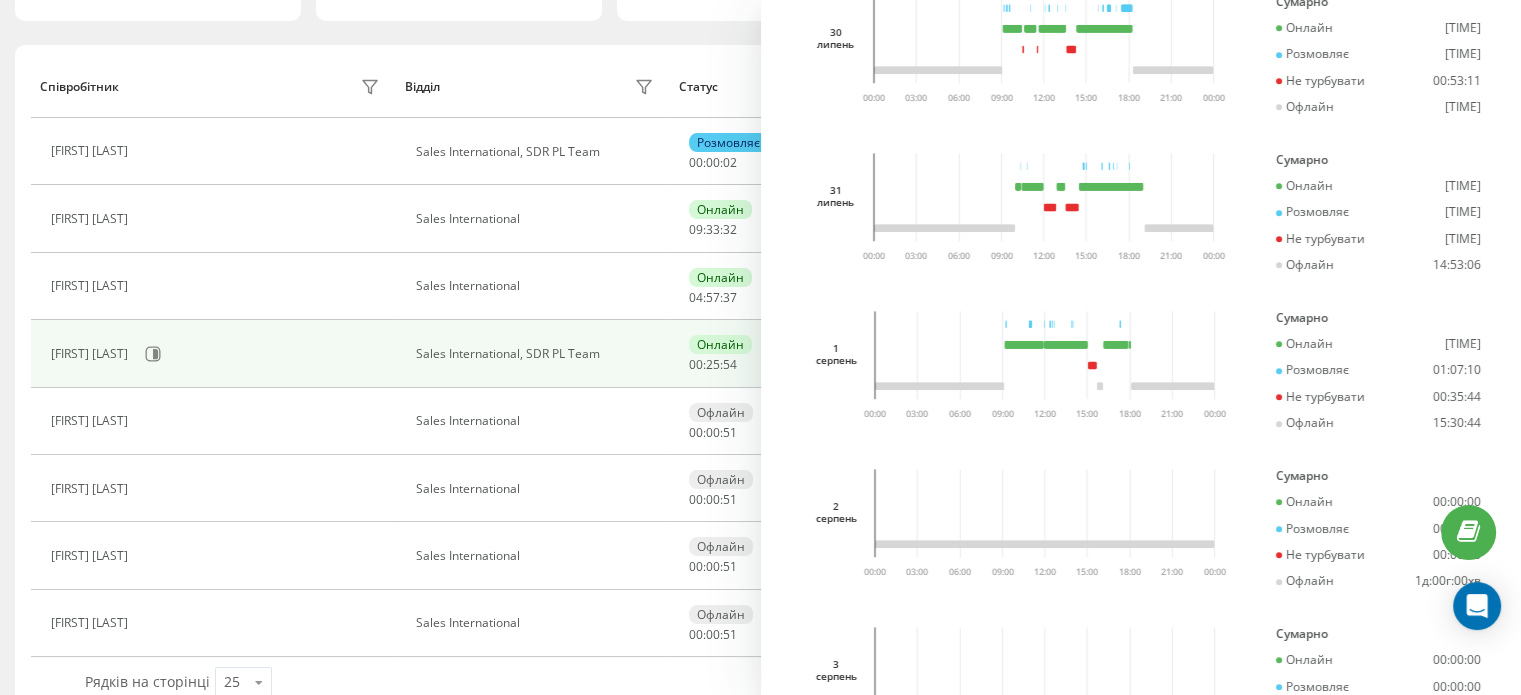 type 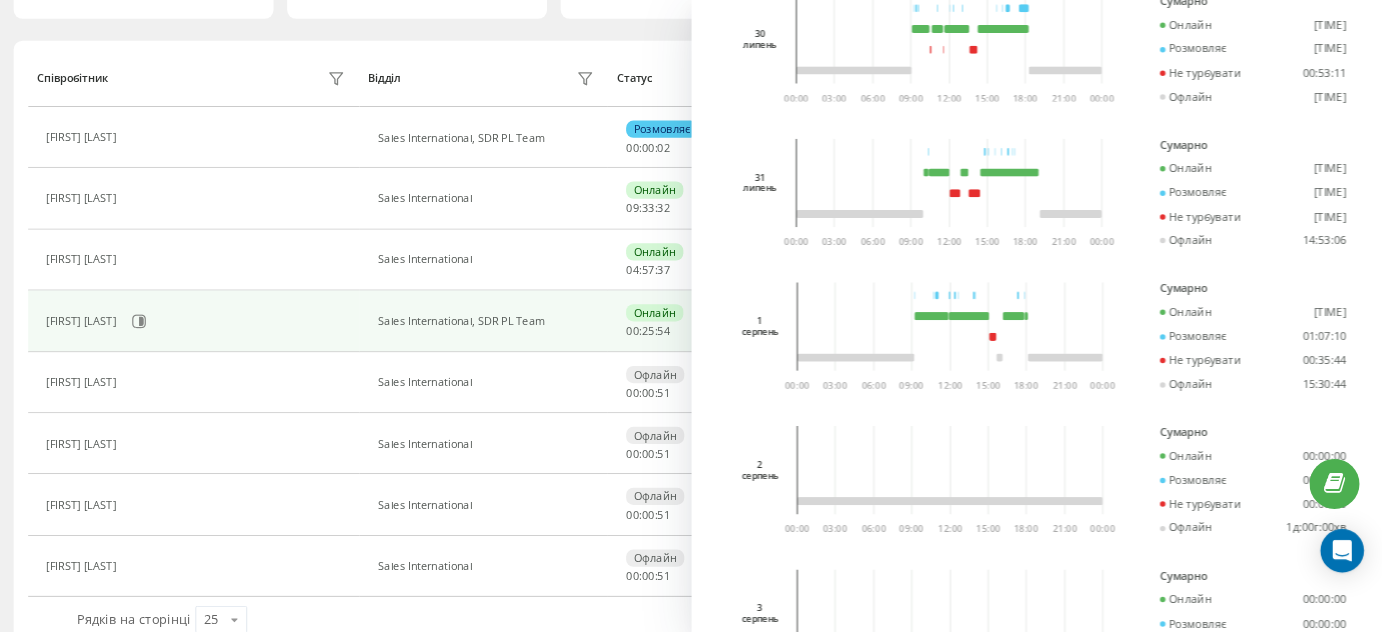scroll, scrollTop: 1230, scrollLeft: 0, axis: vertical 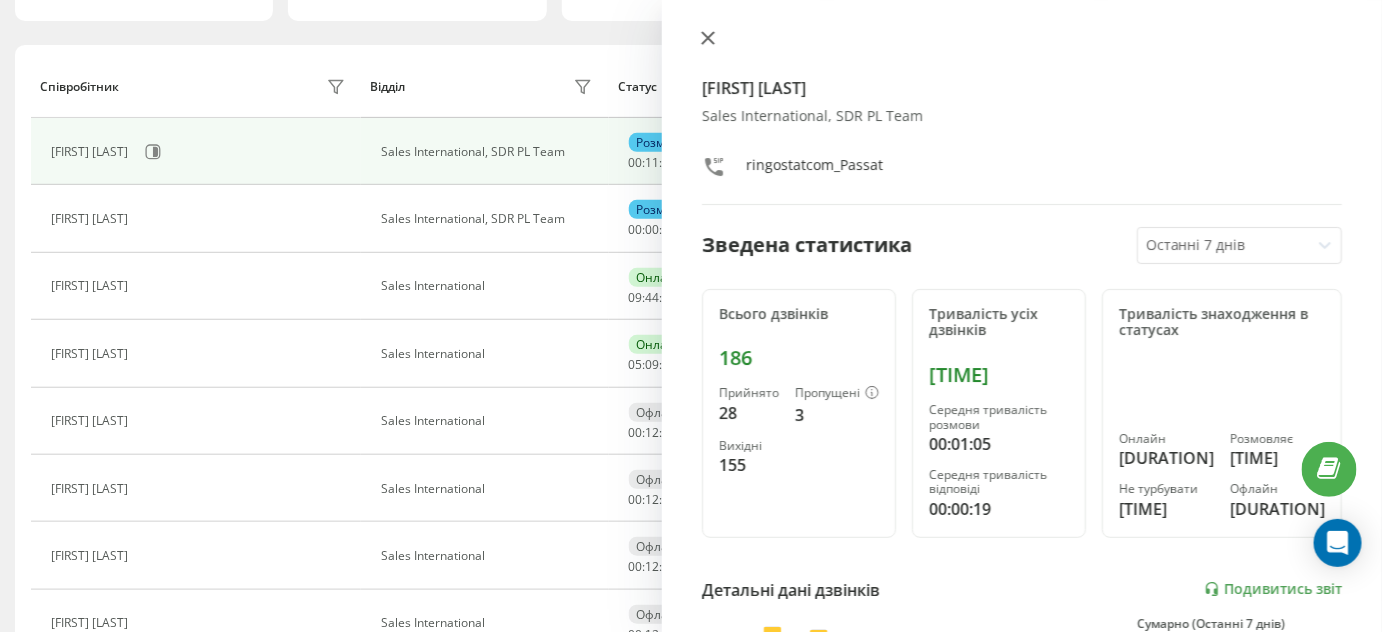 click 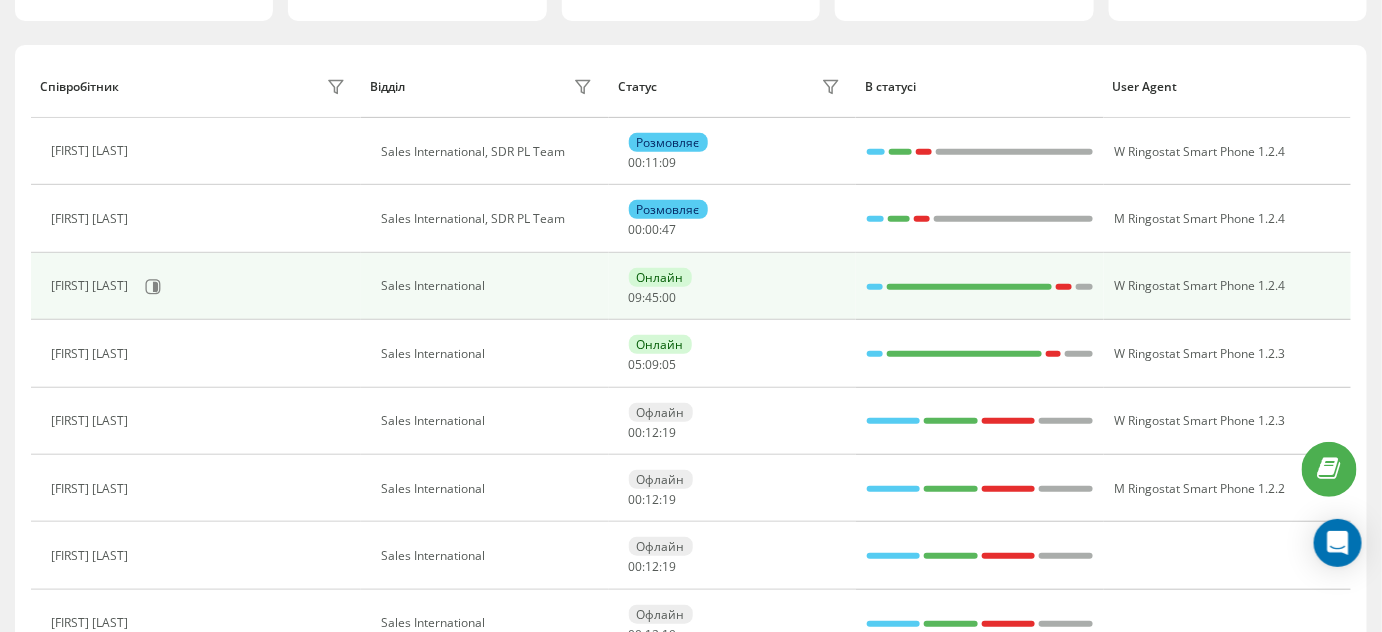 scroll, scrollTop: 18, scrollLeft: 0, axis: vertical 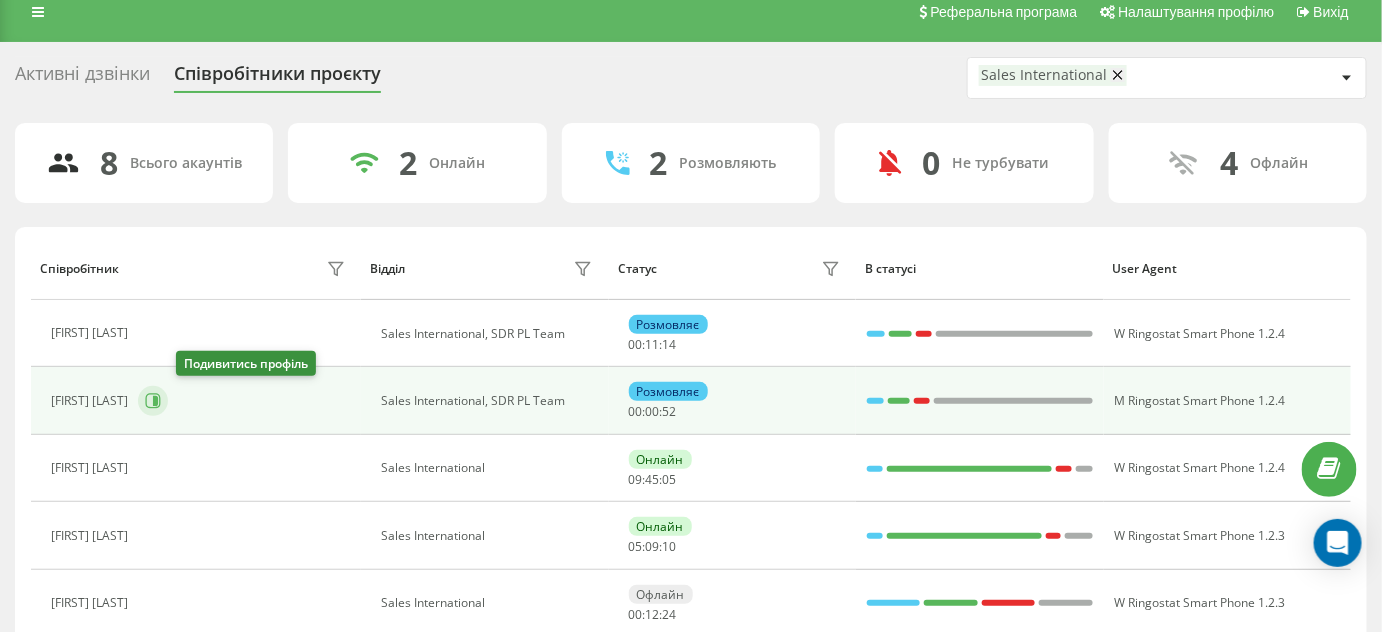 click 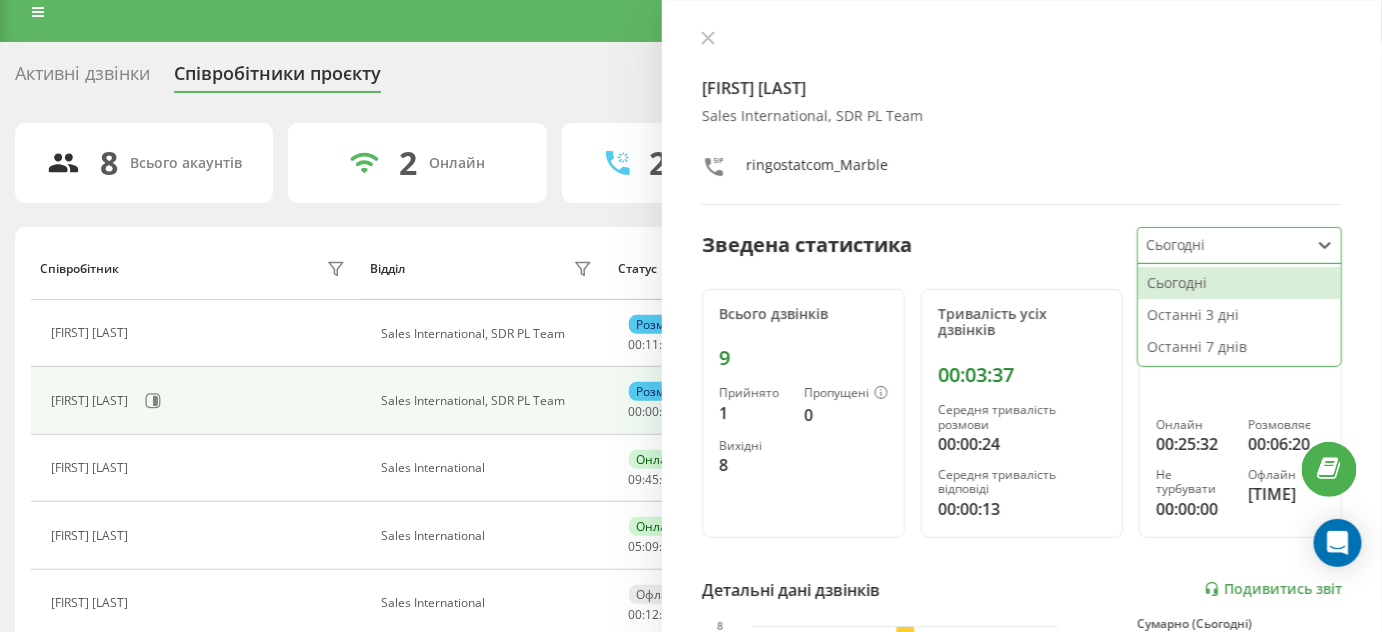 click at bounding box center [1224, 245] 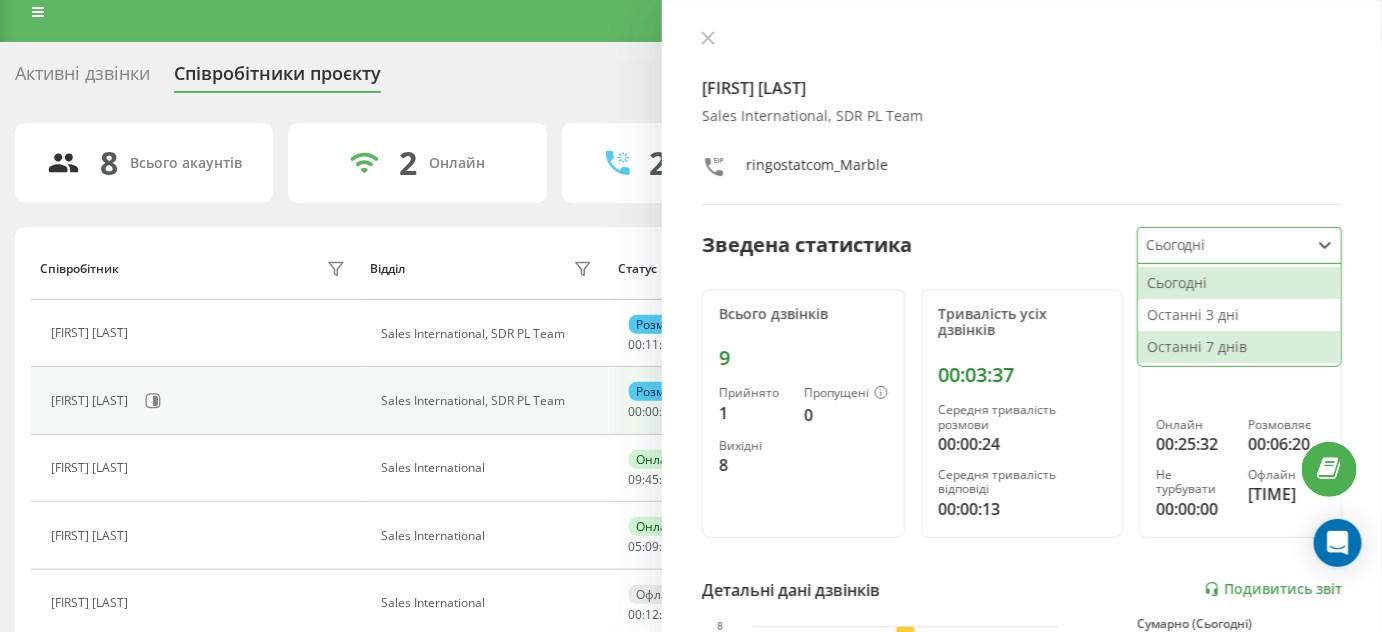 click on "Останні 7 днів" at bounding box center [1239, 347] 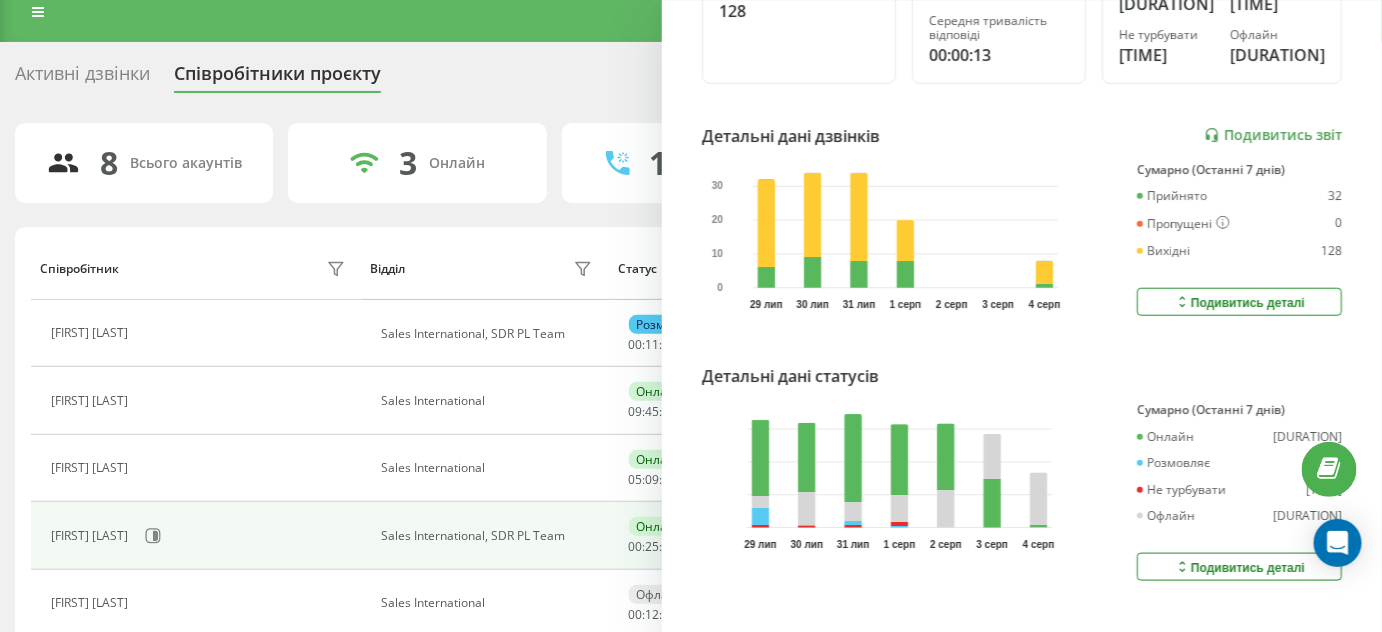 scroll, scrollTop: 503, scrollLeft: 0, axis: vertical 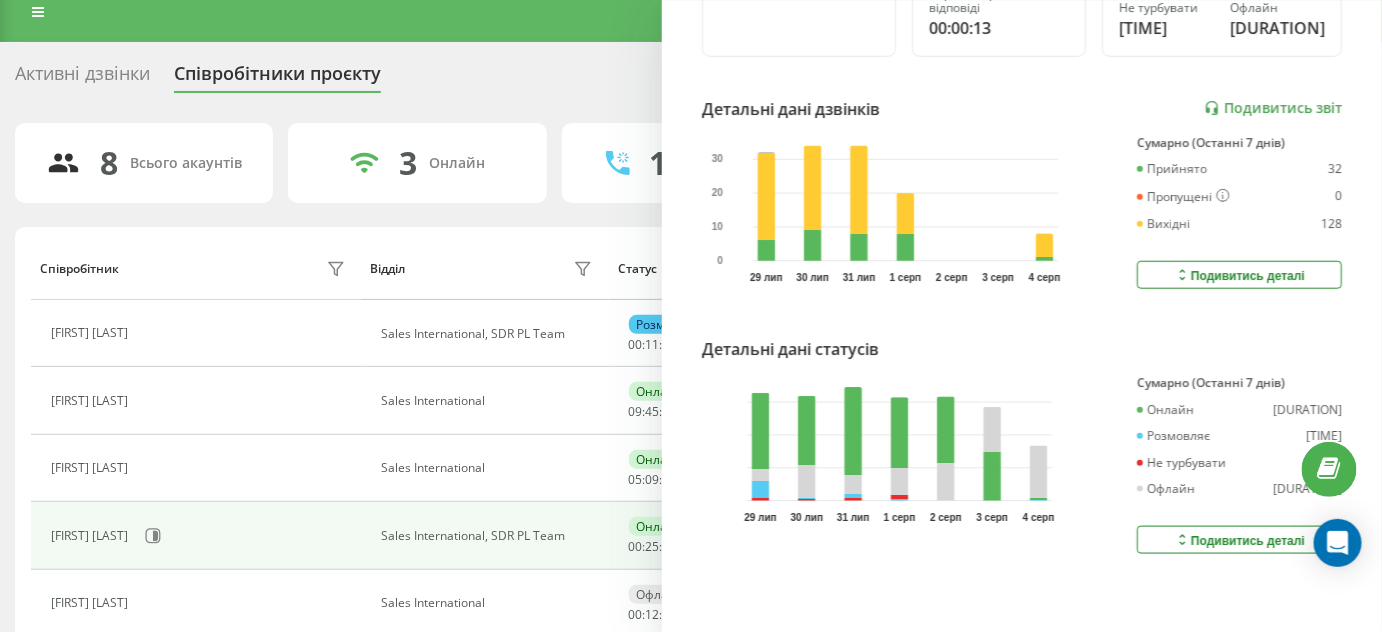 click 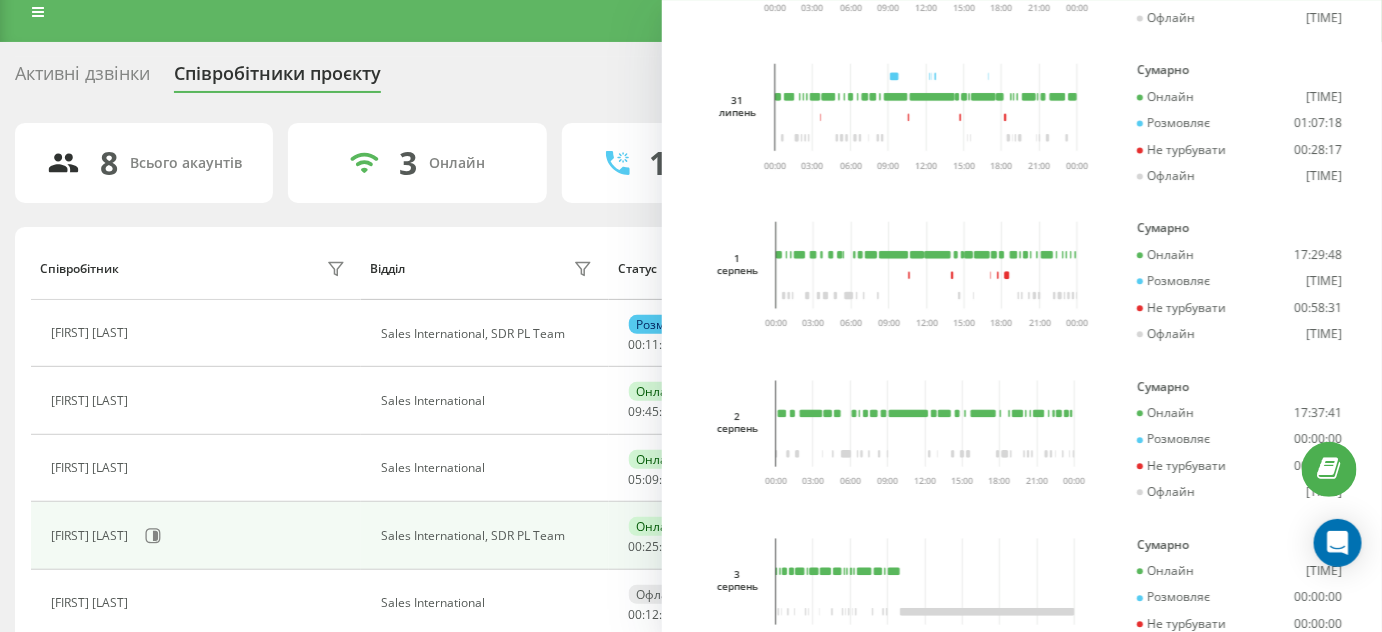 scroll, scrollTop: 1336, scrollLeft: 0, axis: vertical 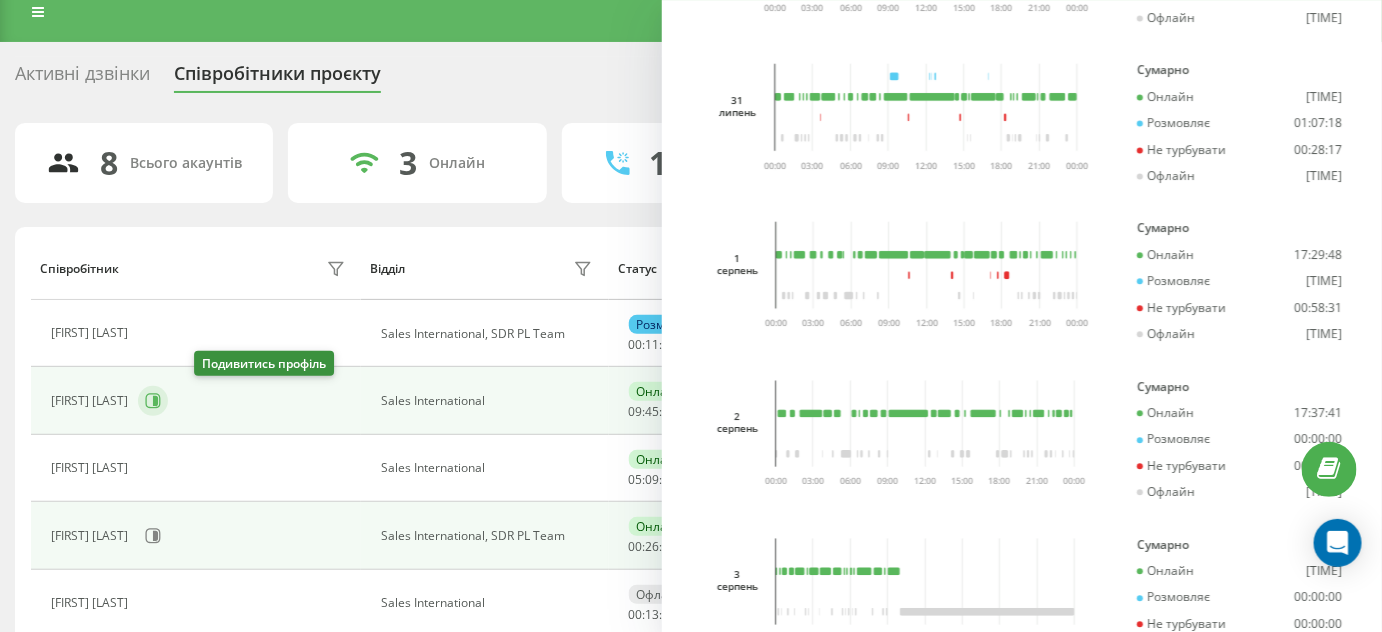 click 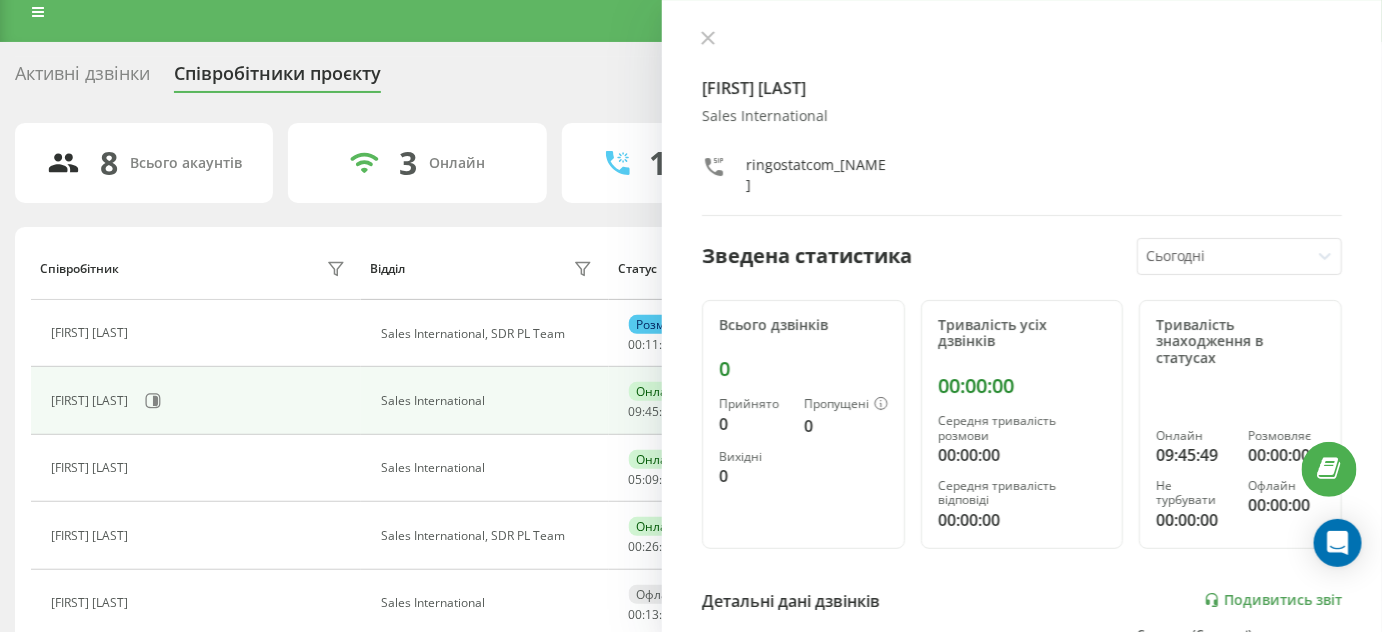 click at bounding box center (1224, 256) 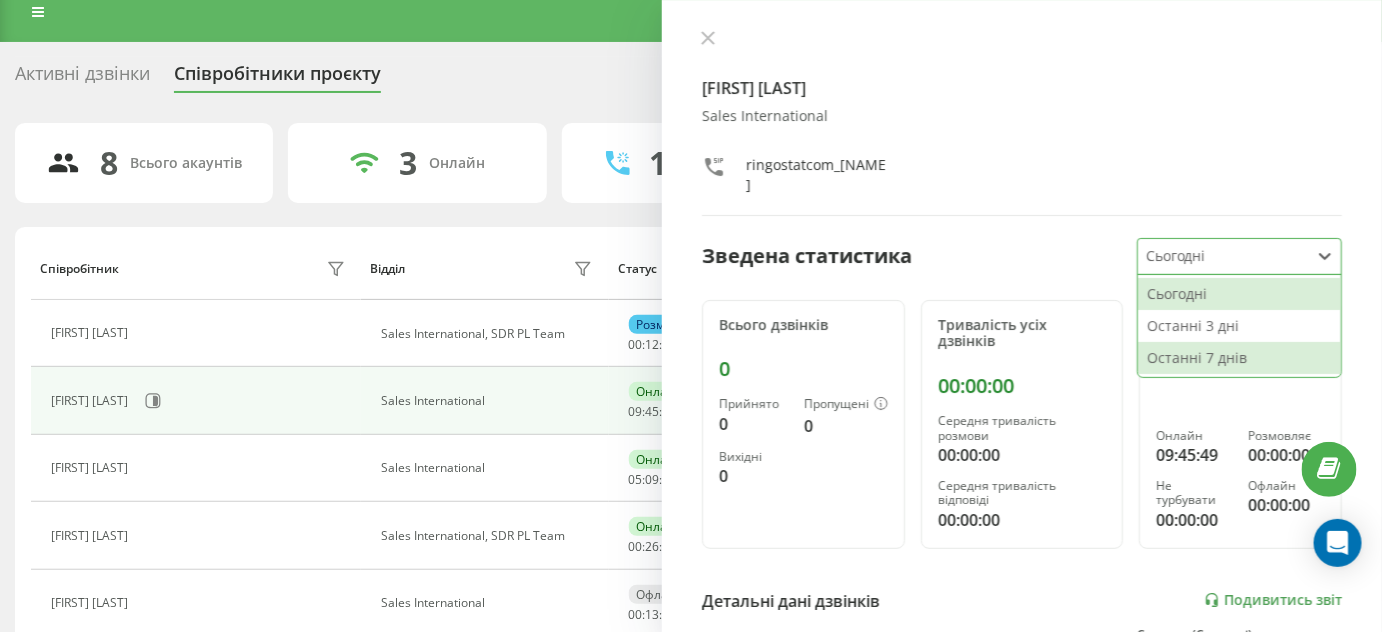 click on "Останні 7 днів" at bounding box center [1239, 358] 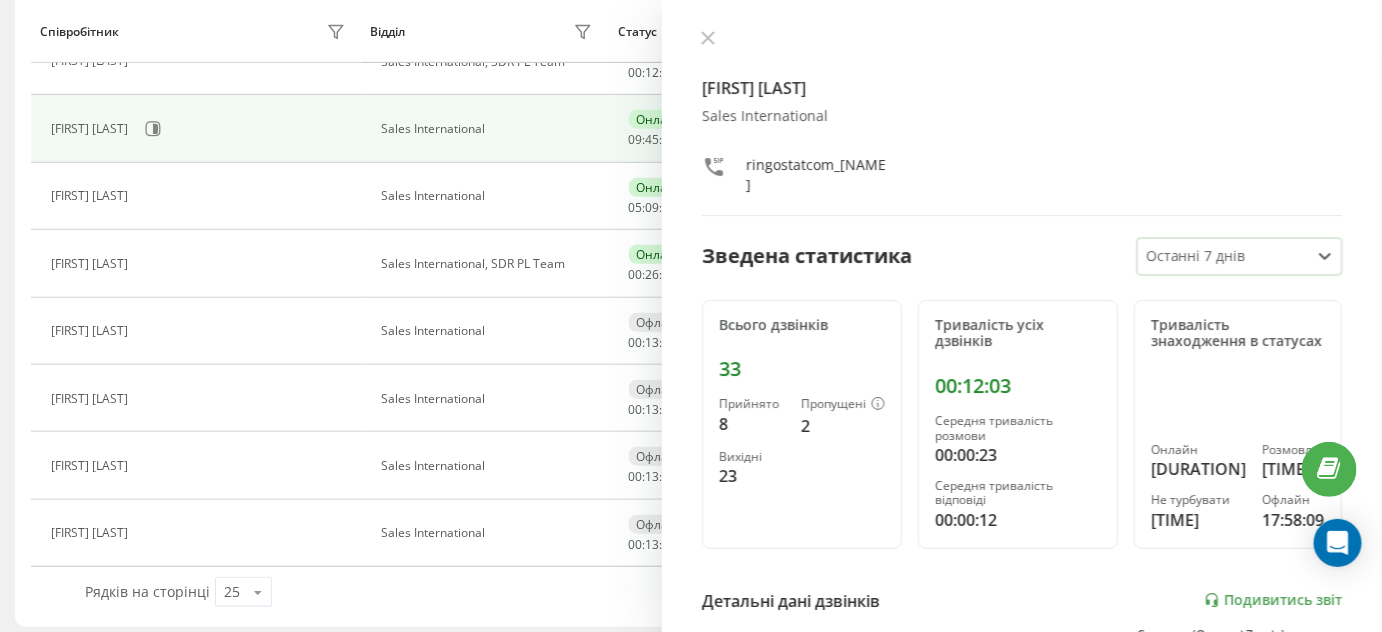 scroll, scrollTop: 296, scrollLeft: 0, axis: vertical 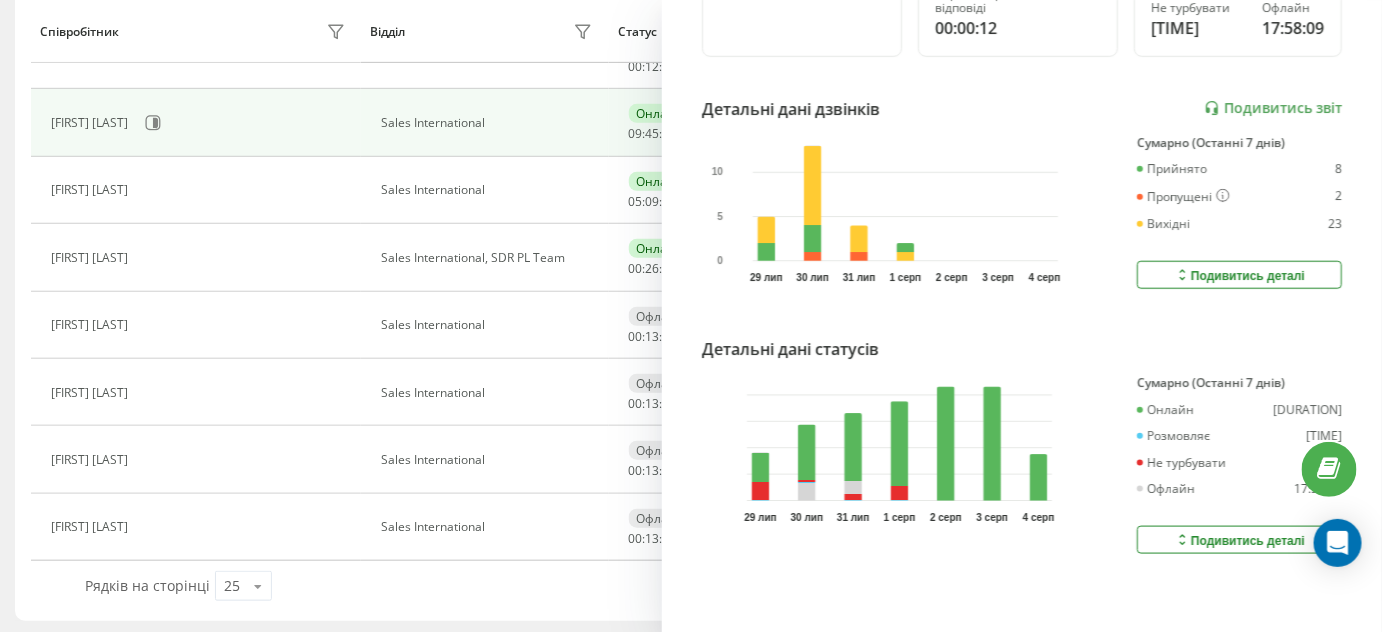 click on "Подивитись деталі" at bounding box center (1239, 540) 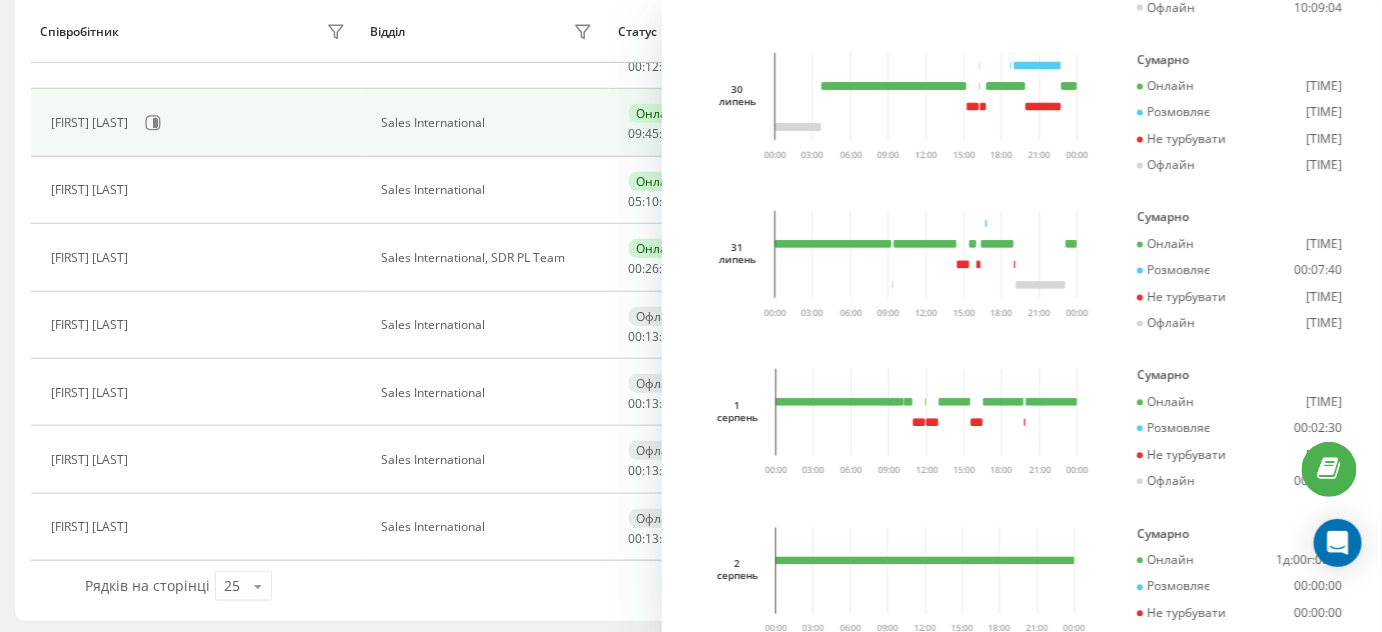 scroll, scrollTop: 1230, scrollLeft: 0, axis: vertical 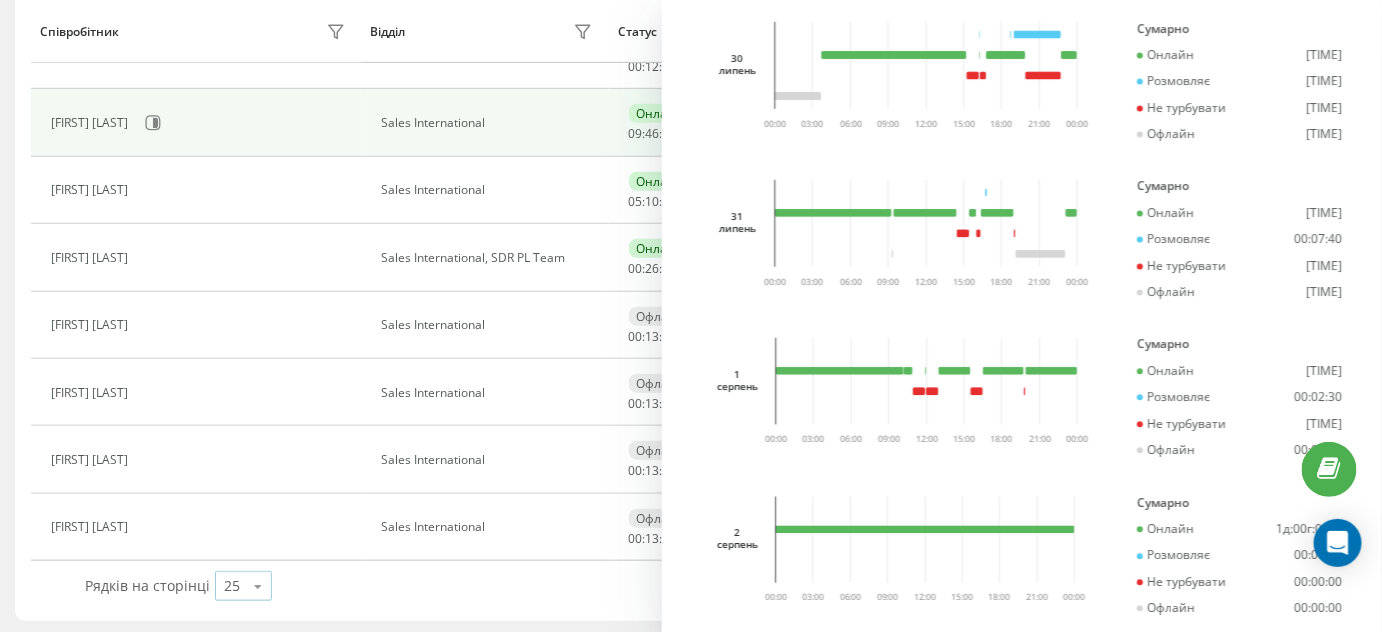 click at bounding box center [259, 586] 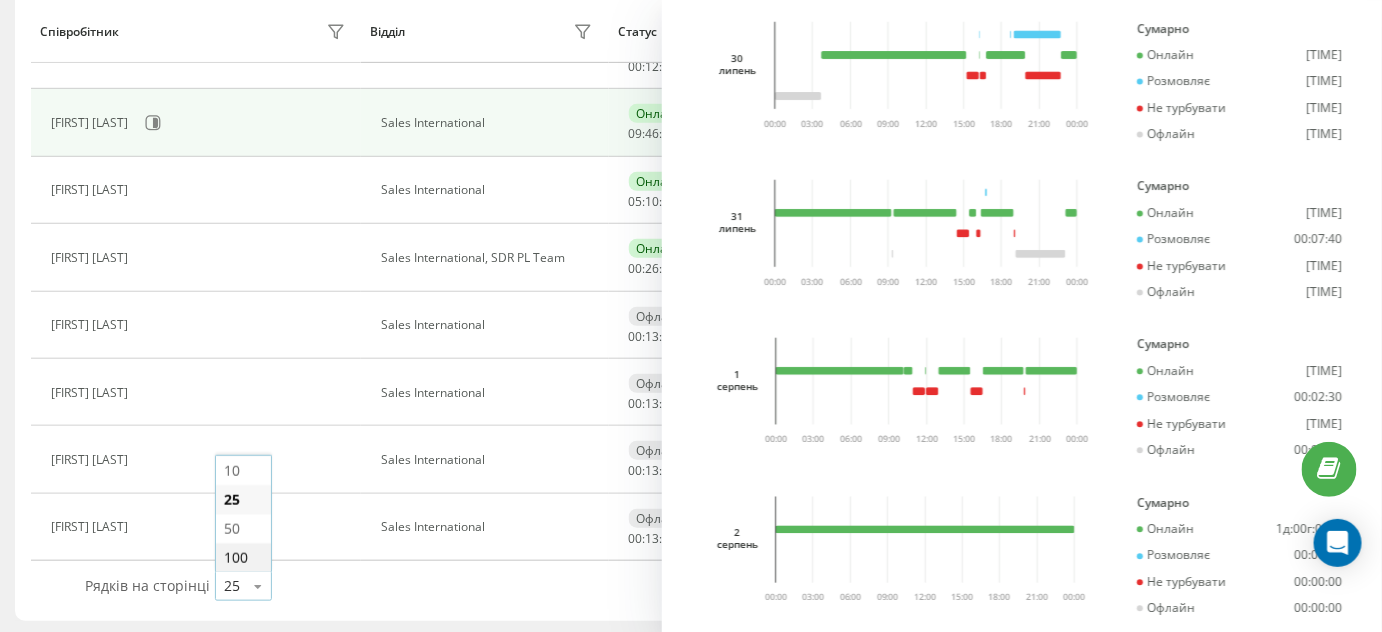 click on "100" at bounding box center (236, 557) 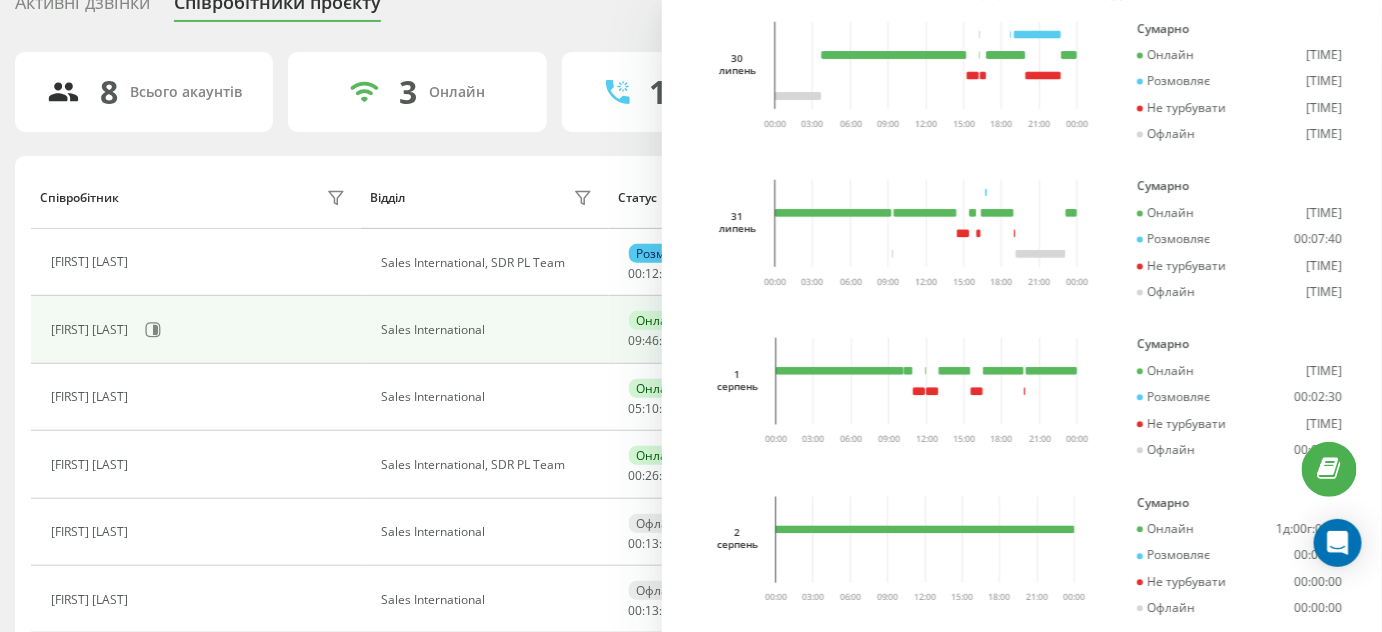 scroll, scrollTop: 0, scrollLeft: 0, axis: both 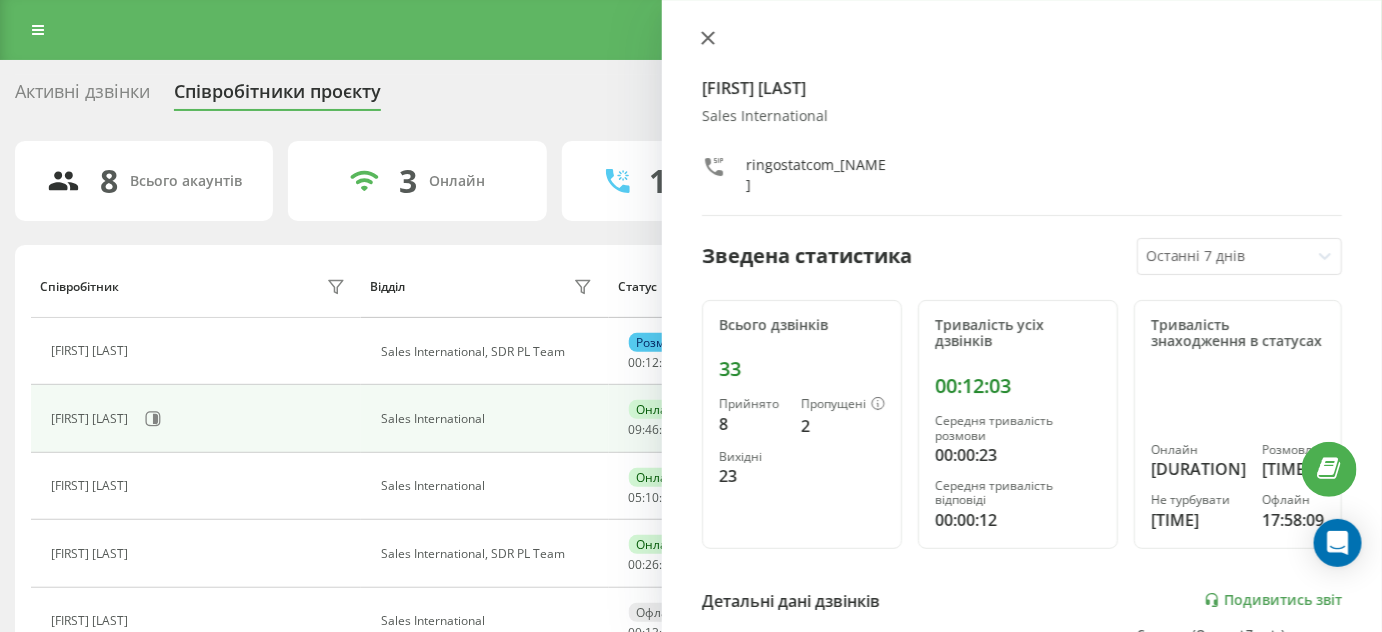 click at bounding box center (708, 39) 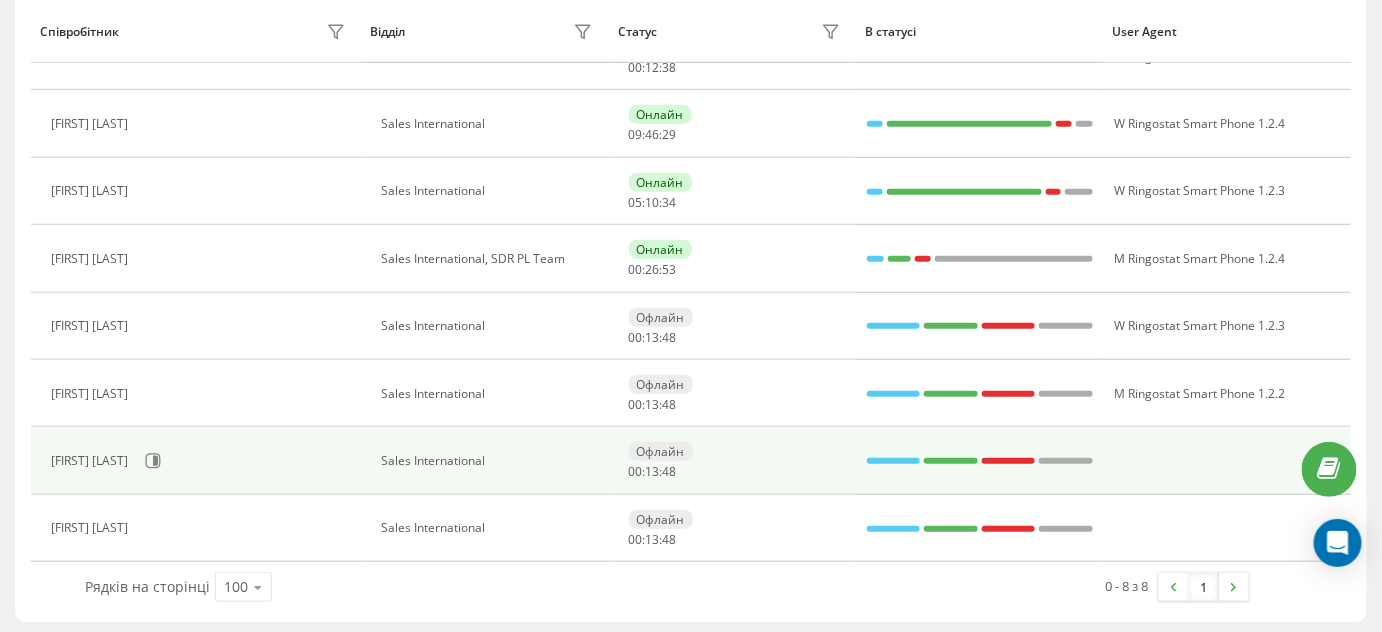 scroll, scrollTop: 296, scrollLeft: 0, axis: vertical 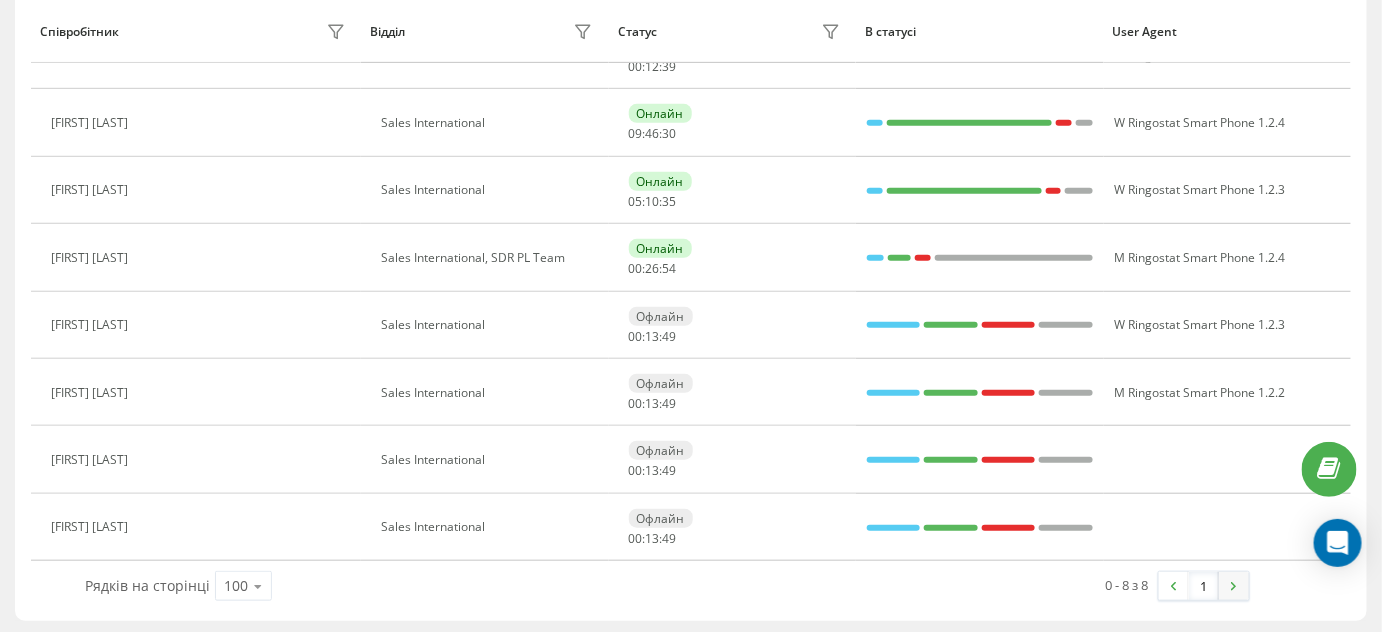 click at bounding box center [1234, 586] 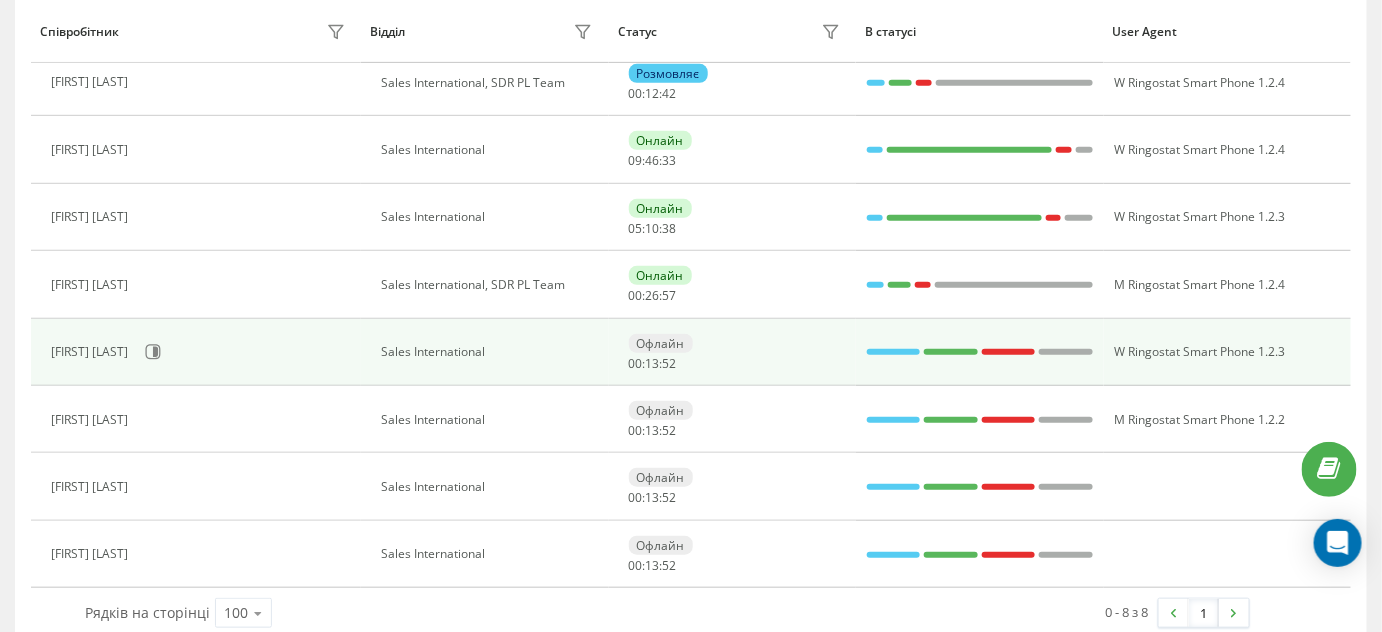 scroll, scrollTop: 296, scrollLeft: 0, axis: vertical 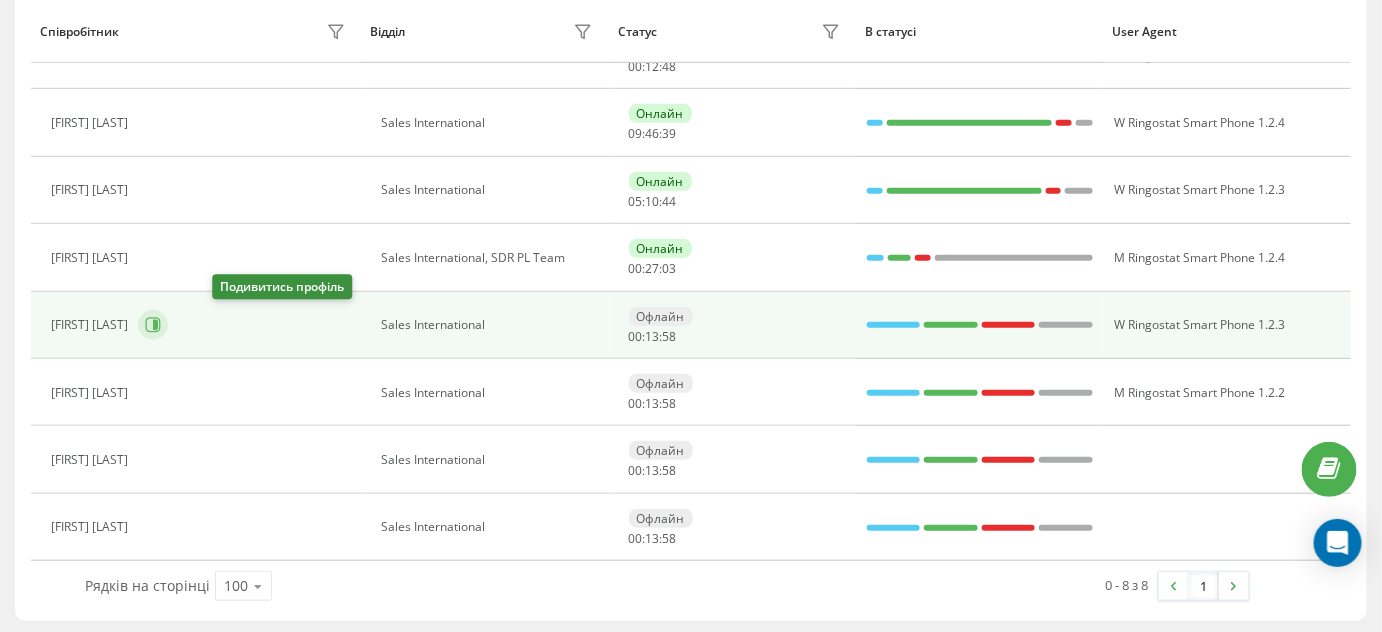 click 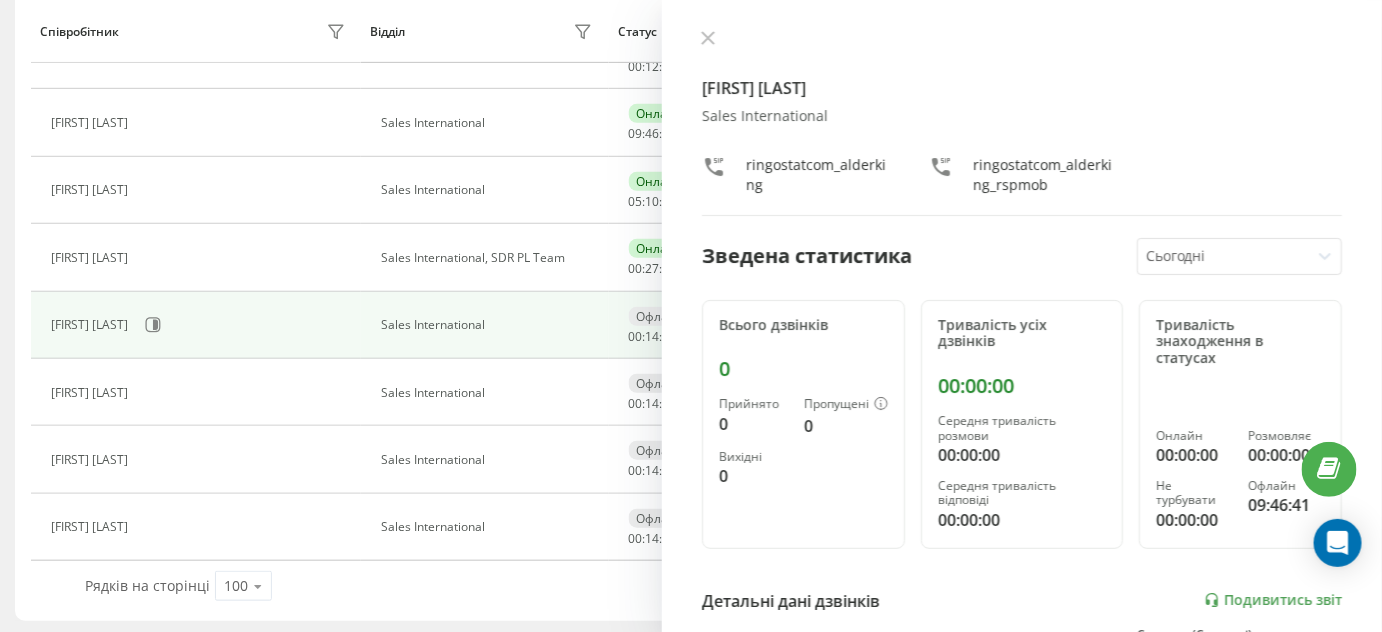 click at bounding box center (1224, 256) 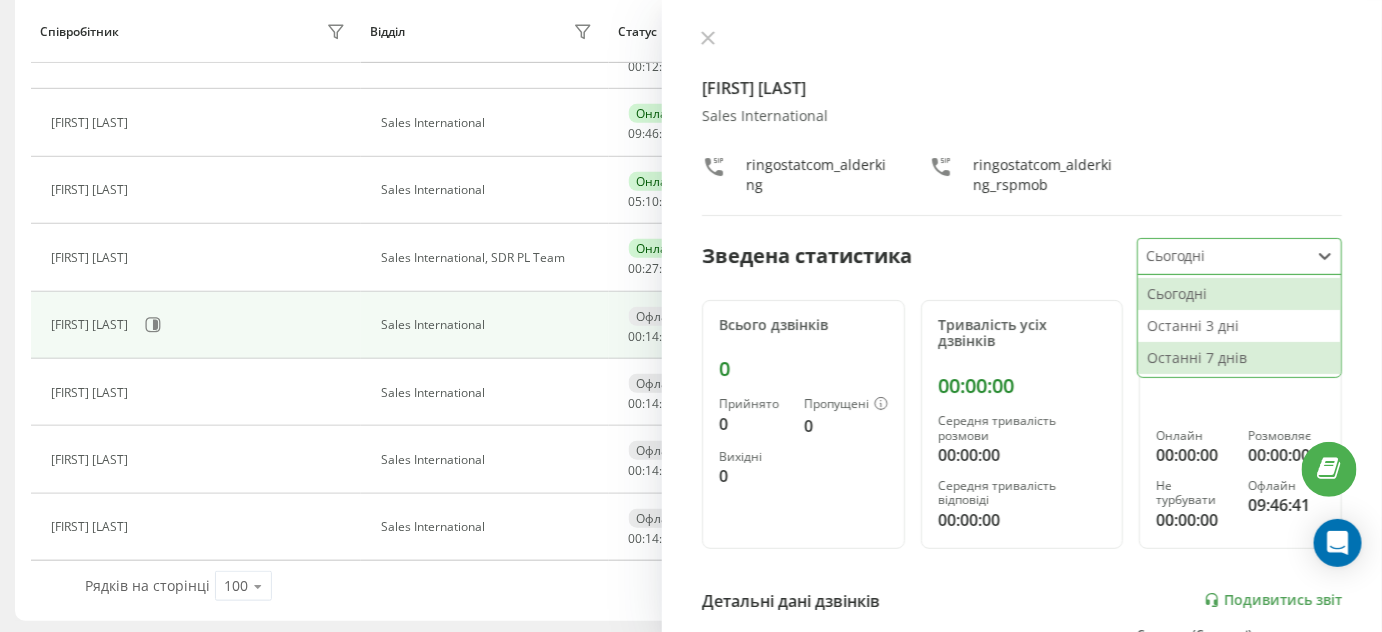 click on "Останні 7 днів" at bounding box center [1239, 358] 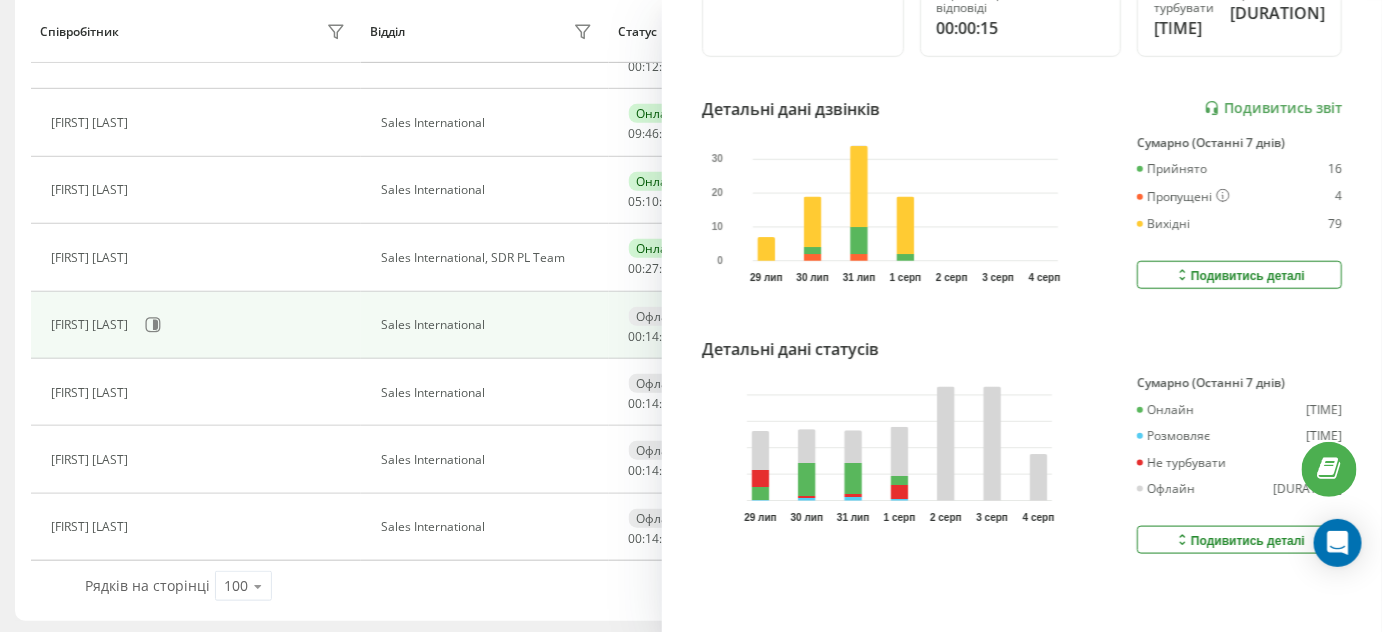 scroll, scrollTop: 503, scrollLeft: 0, axis: vertical 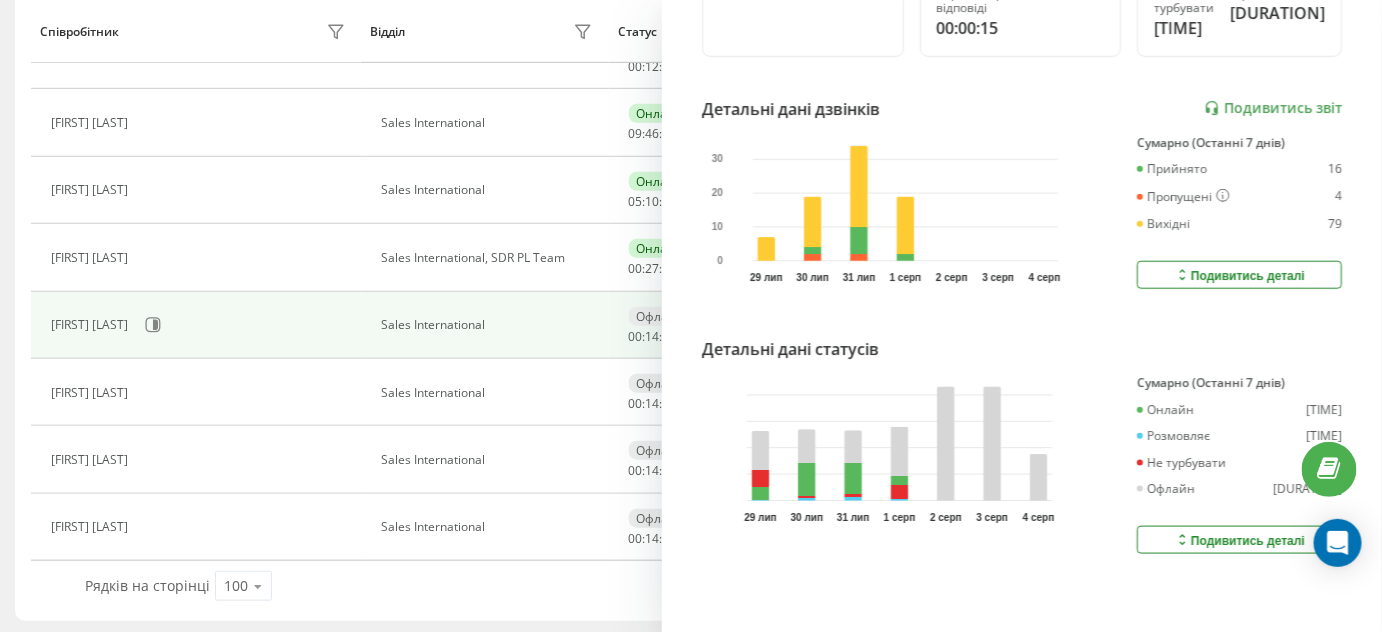 click on "Подивитись деталі" at bounding box center (1239, 540) 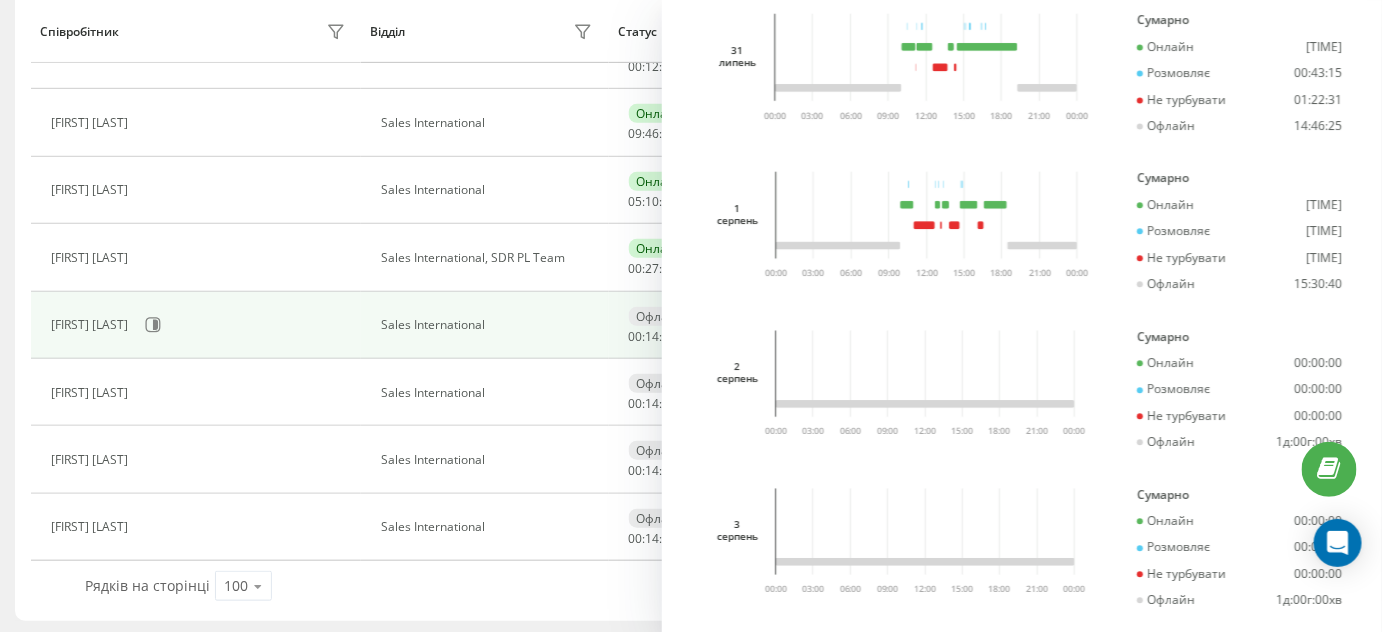 scroll, scrollTop: 1412, scrollLeft: 0, axis: vertical 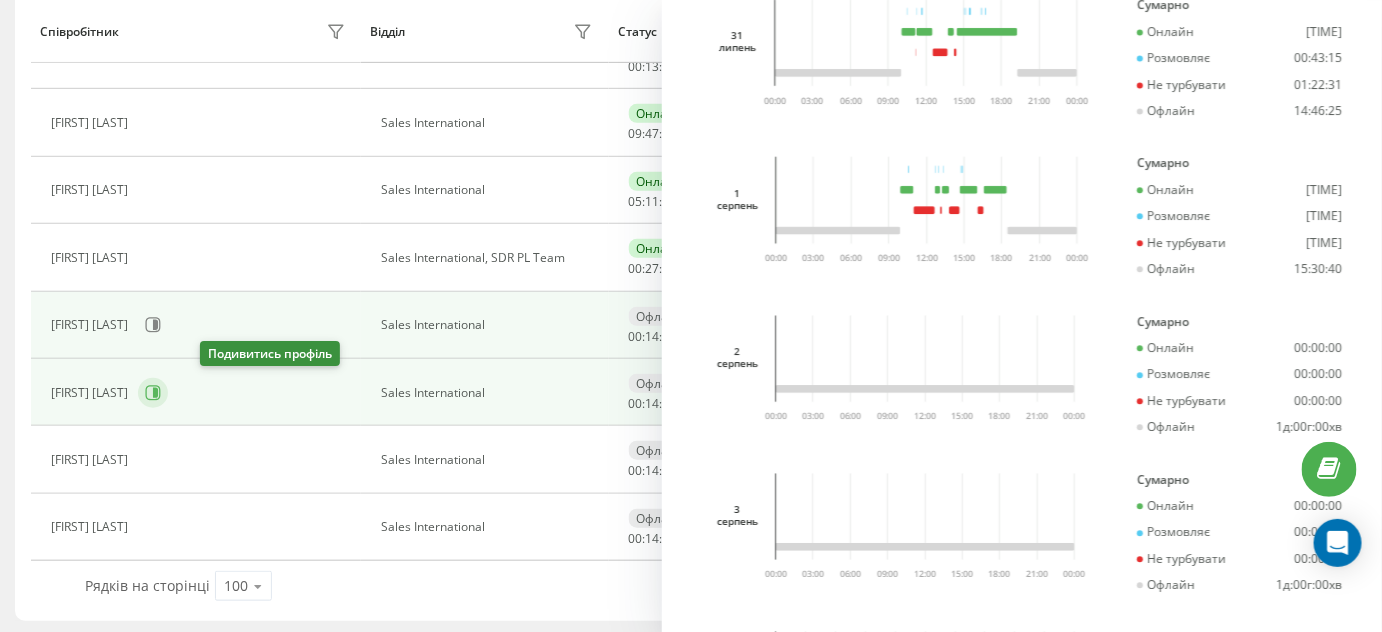 click 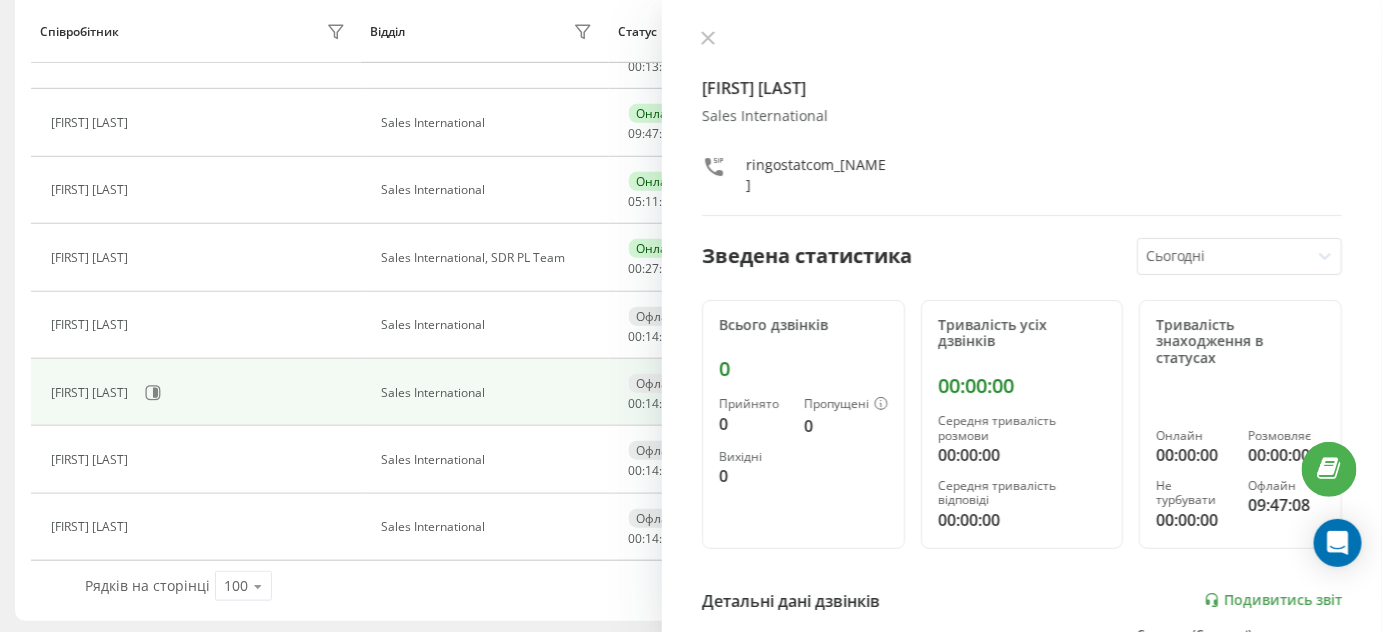 click at bounding box center (1224, 256) 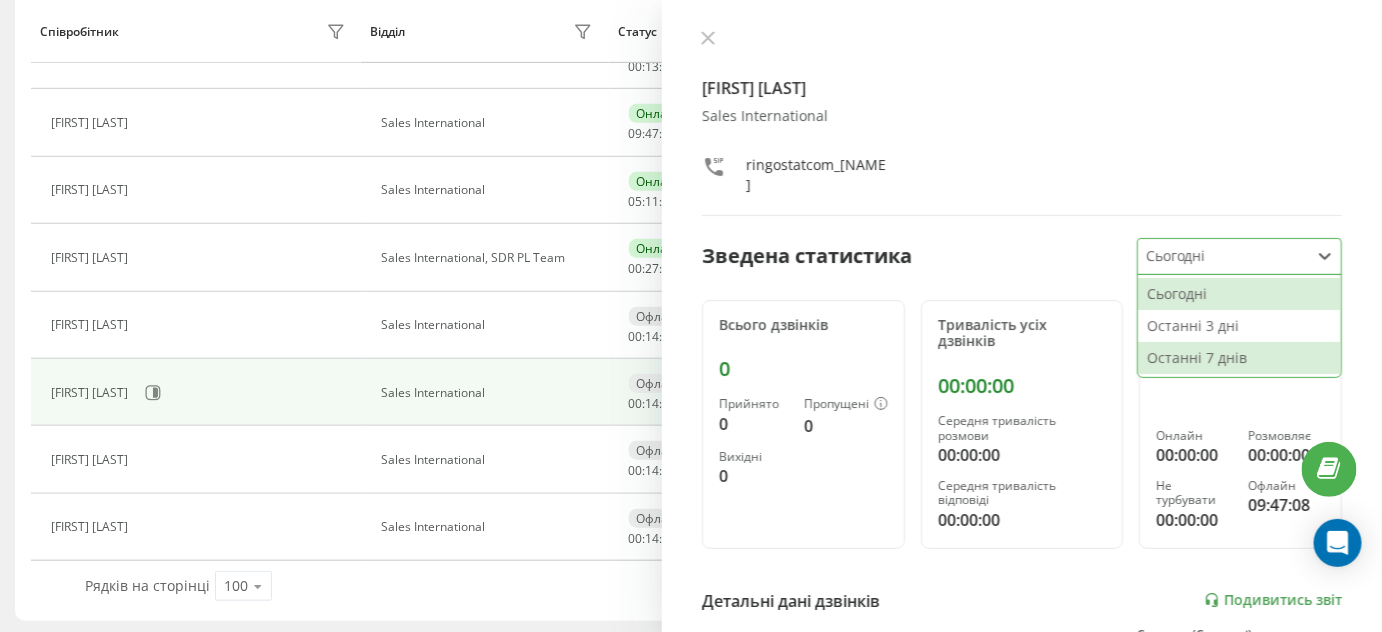 click on "Останні 7 днів" at bounding box center [1239, 358] 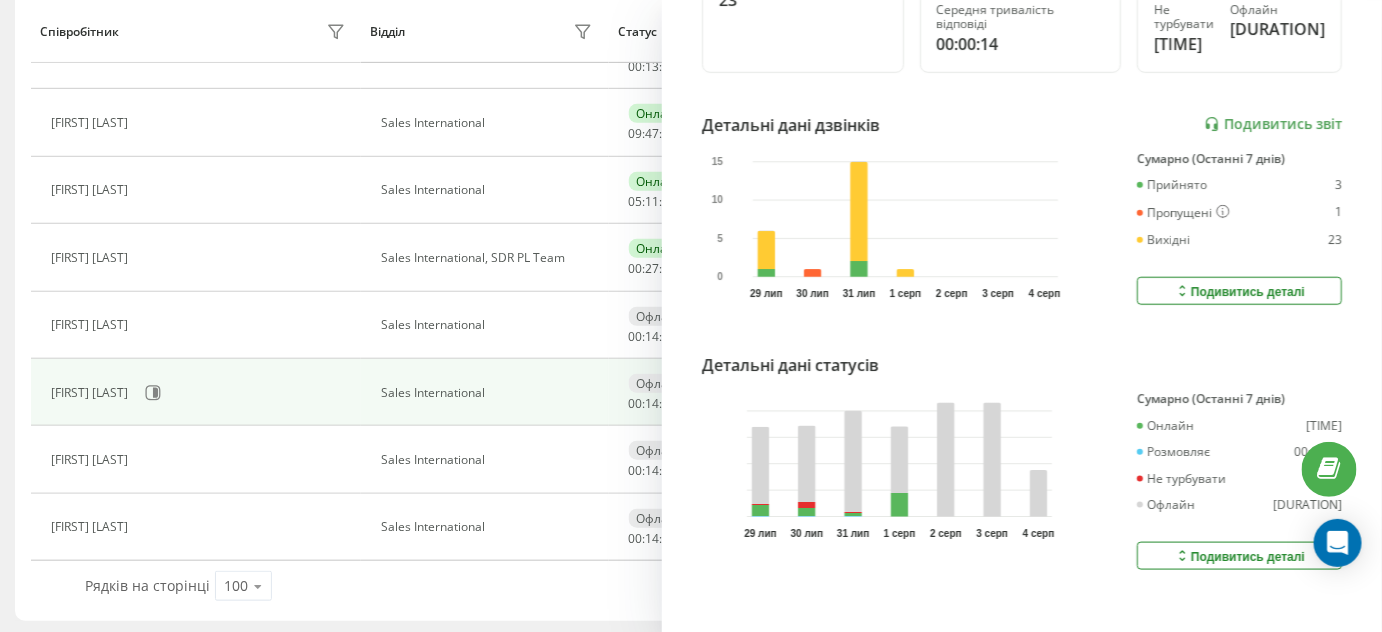 scroll, scrollTop: 491, scrollLeft: 0, axis: vertical 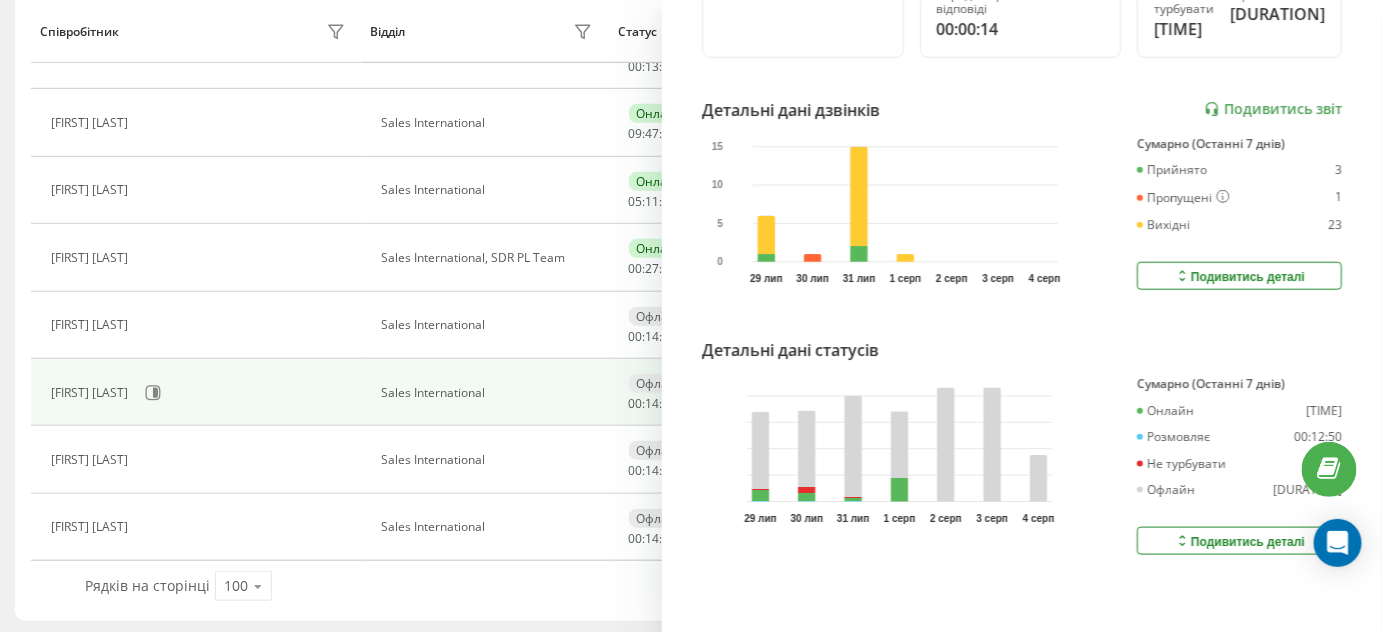click 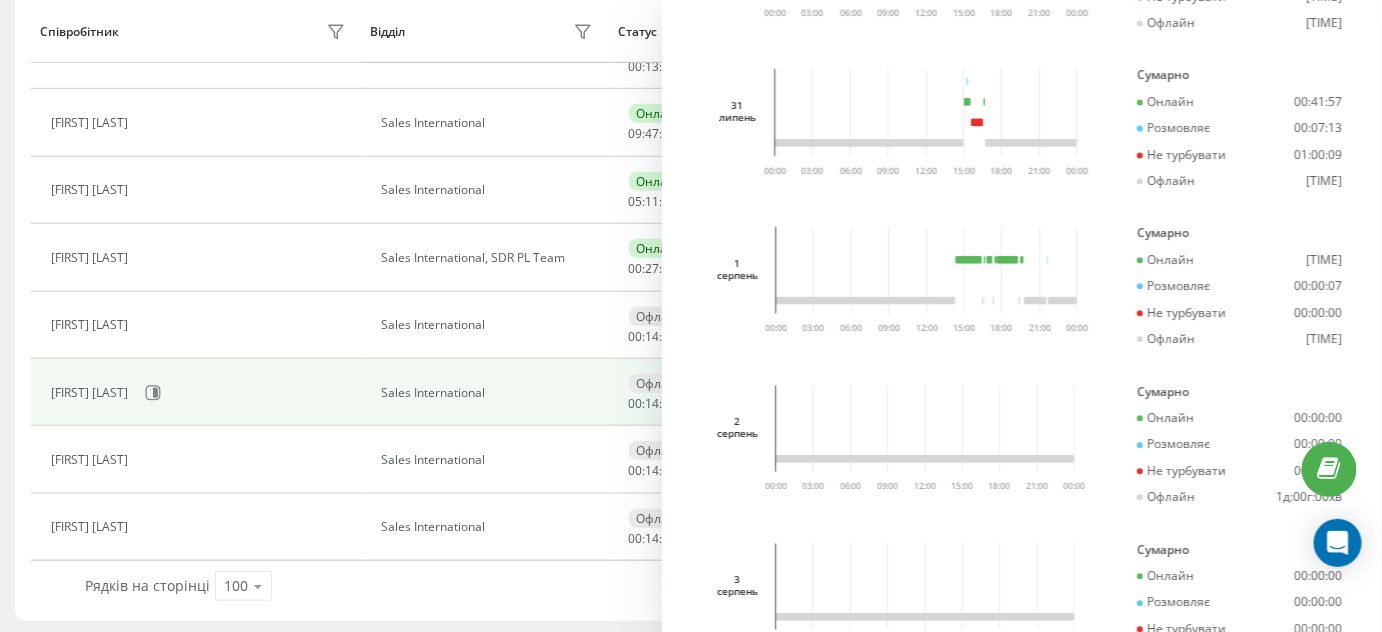 scroll, scrollTop: 1400, scrollLeft: 0, axis: vertical 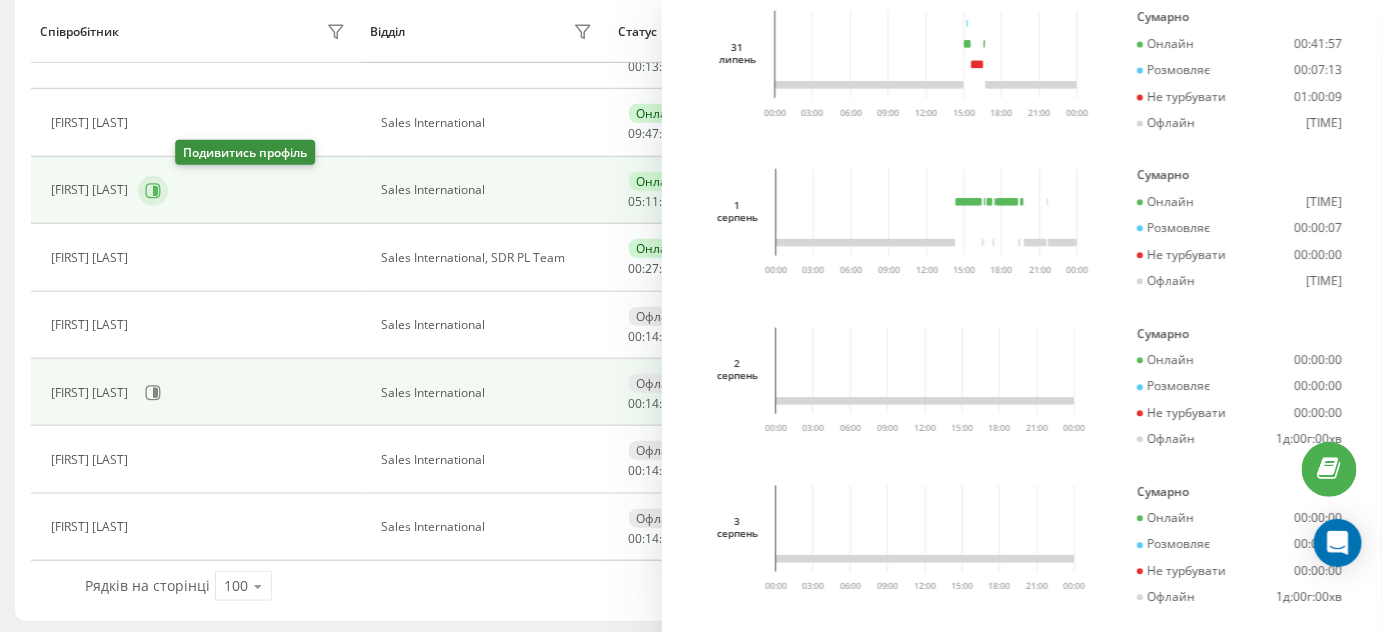 click 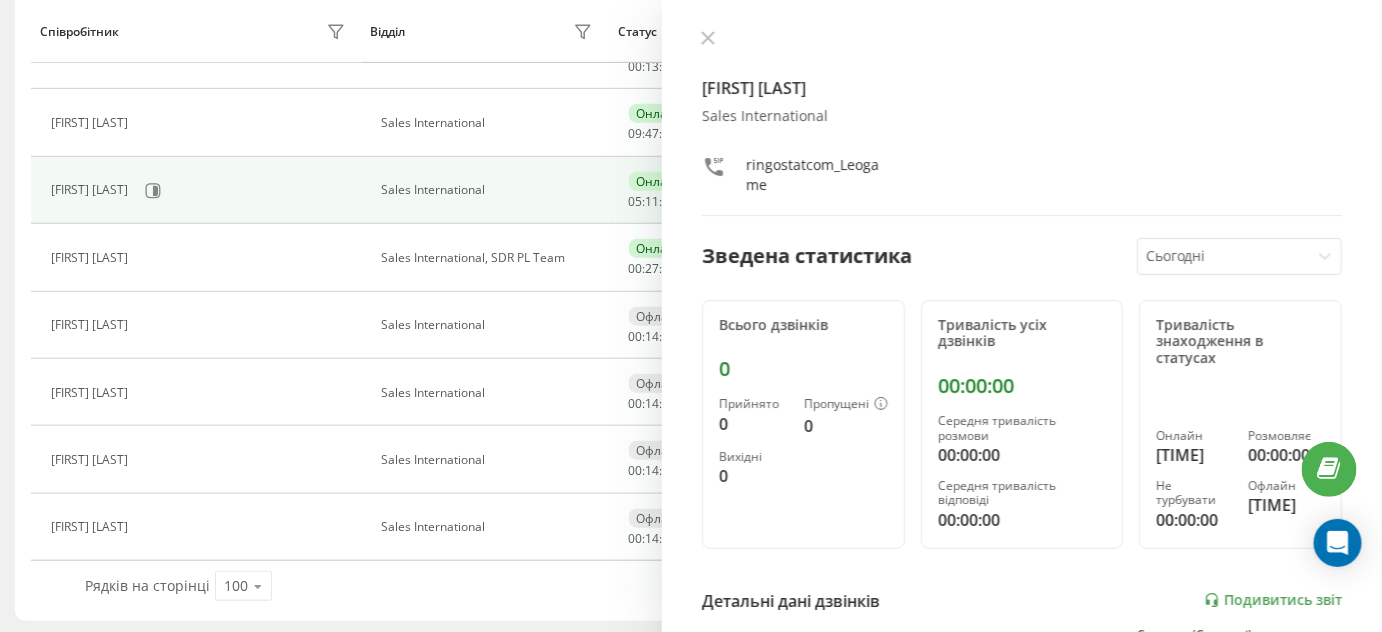 click at bounding box center (1224, 256) 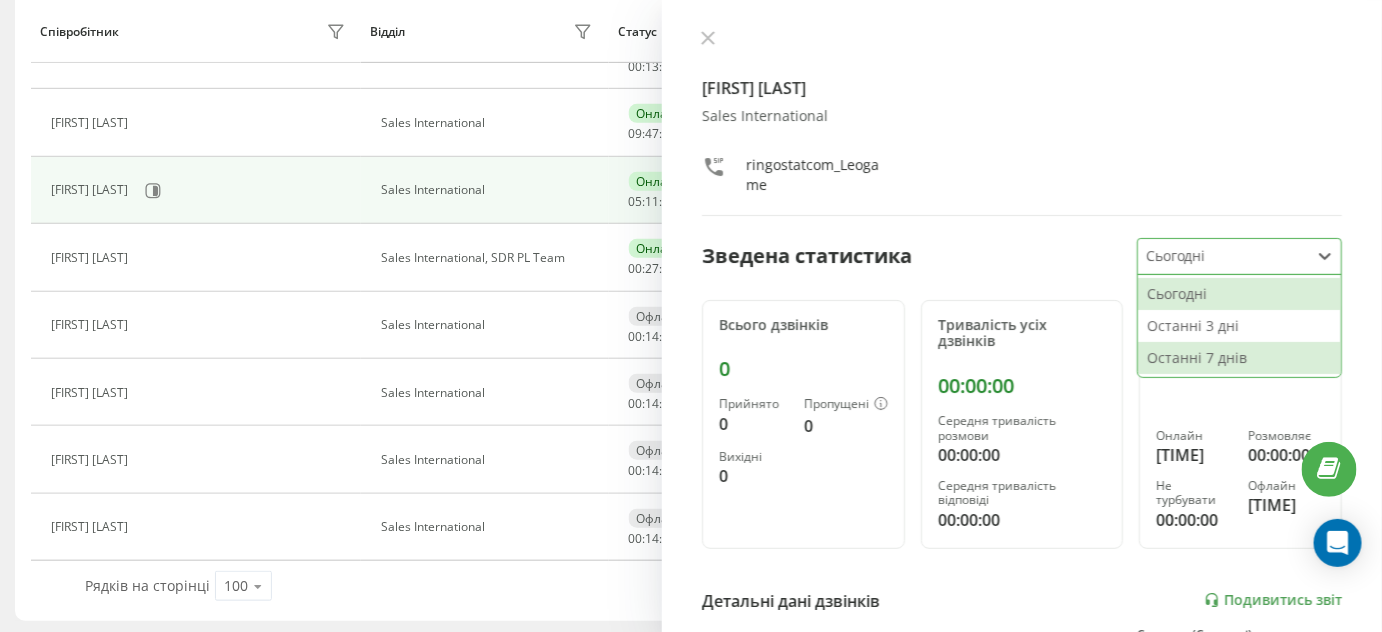 click on "Останні 7 днів" at bounding box center [1239, 358] 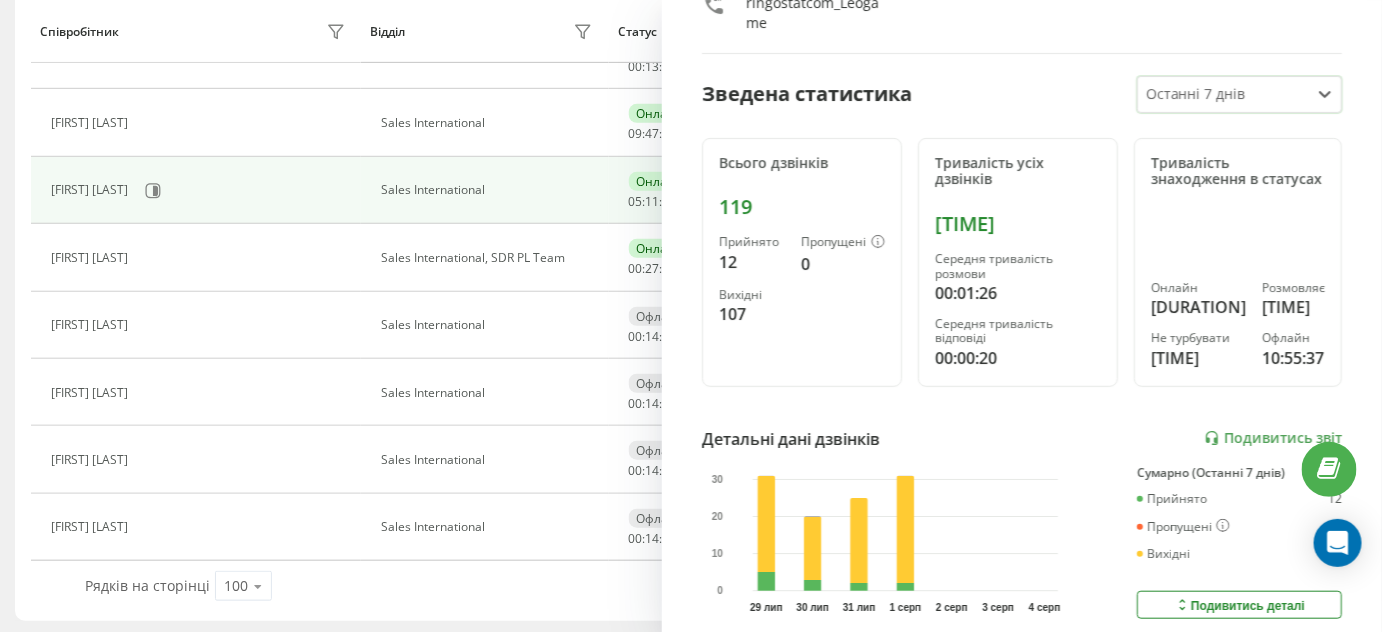 scroll, scrollTop: 503, scrollLeft: 0, axis: vertical 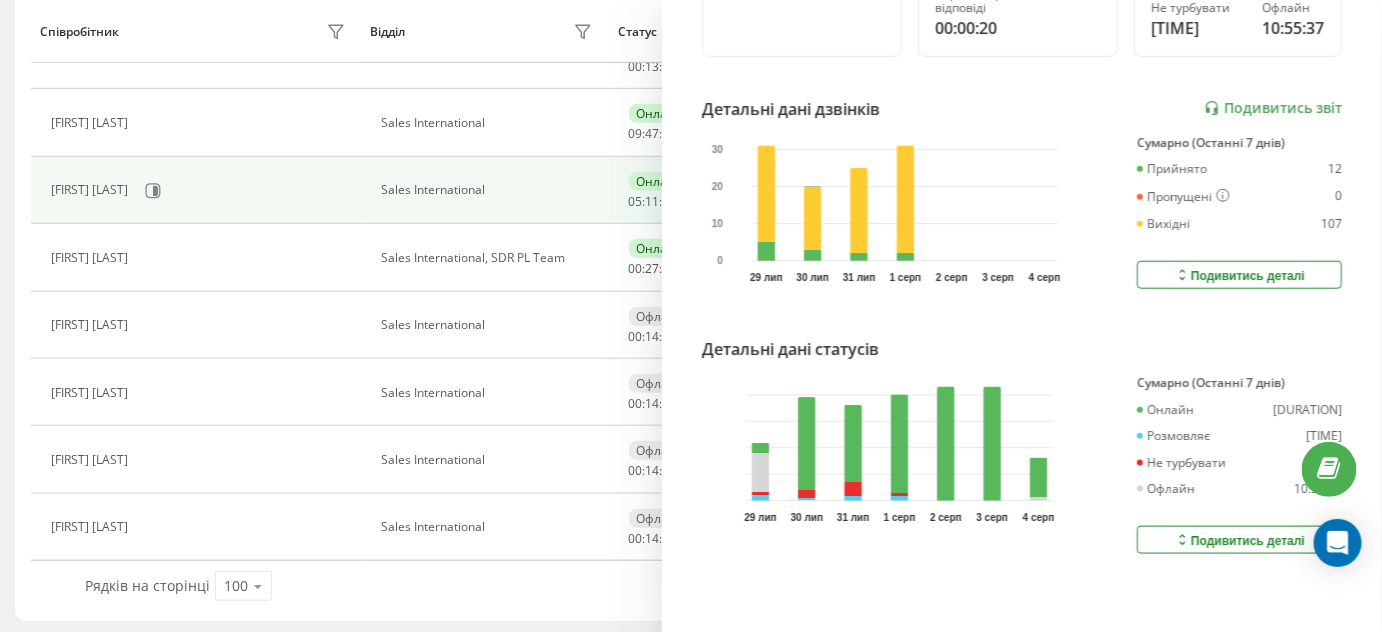 click on "Подивитись деталі" at bounding box center (1239, 540) 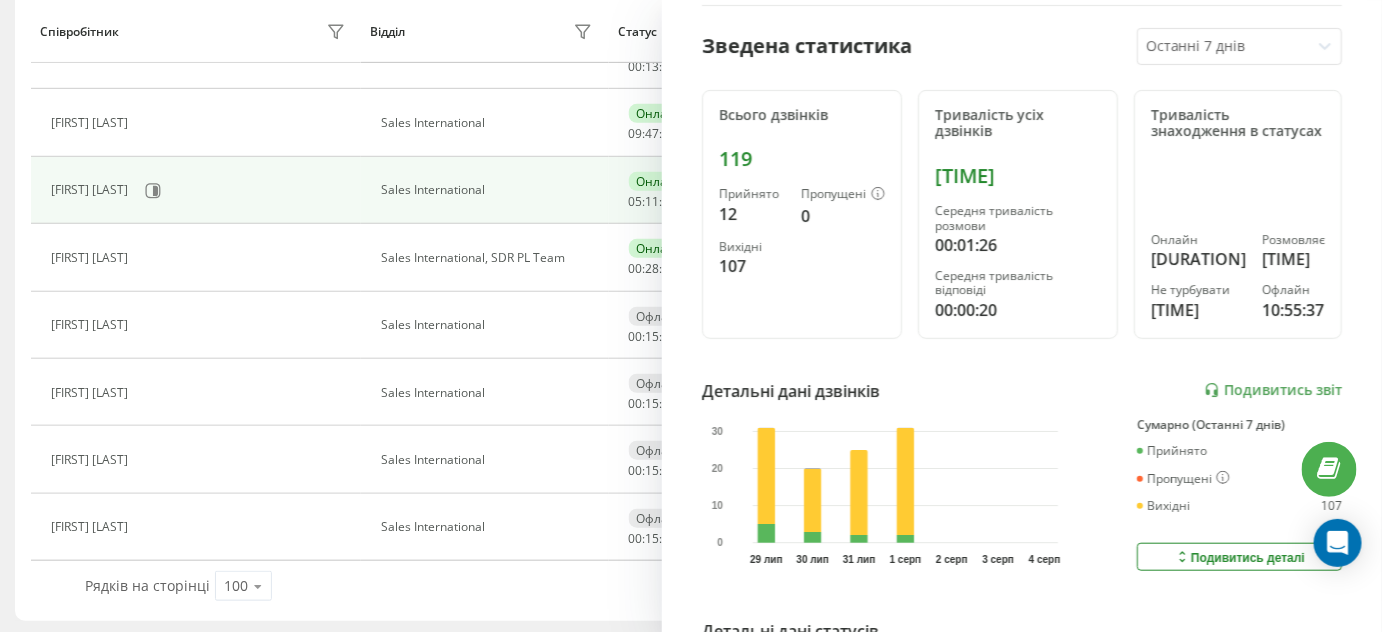 scroll, scrollTop: 0, scrollLeft: 0, axis: both 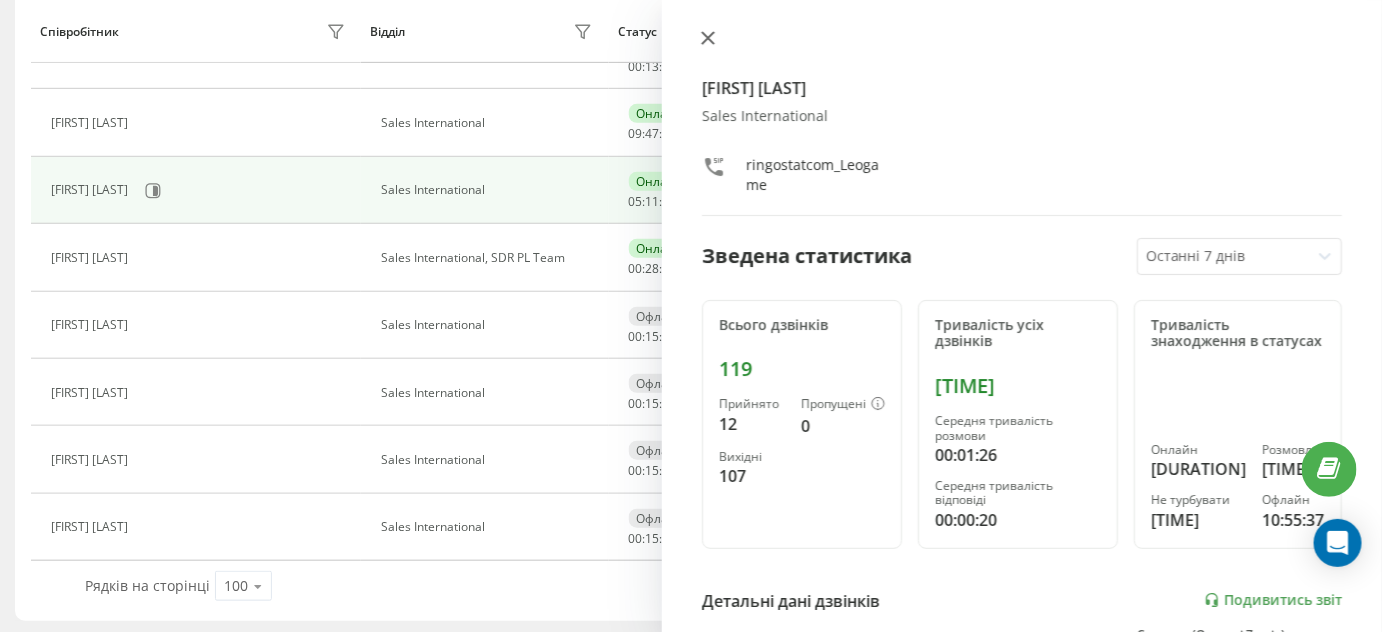 click 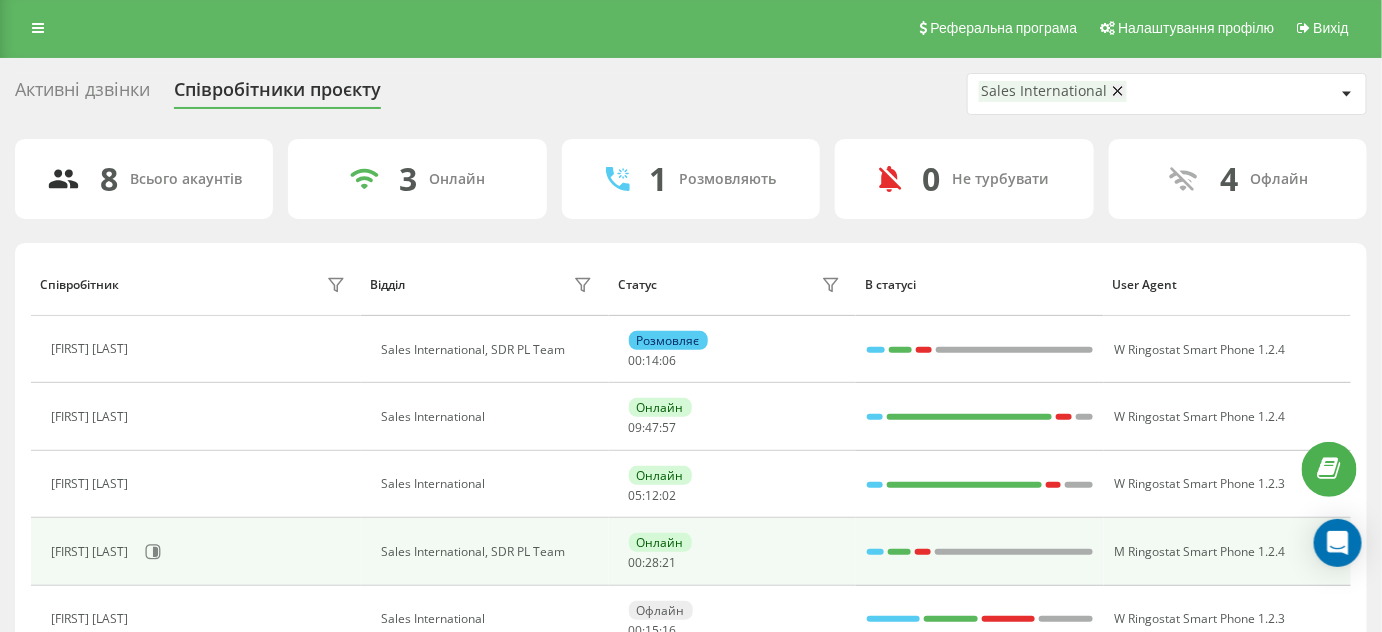 scroll, scrollTop: 0, scrollLeft: 0, axis: both 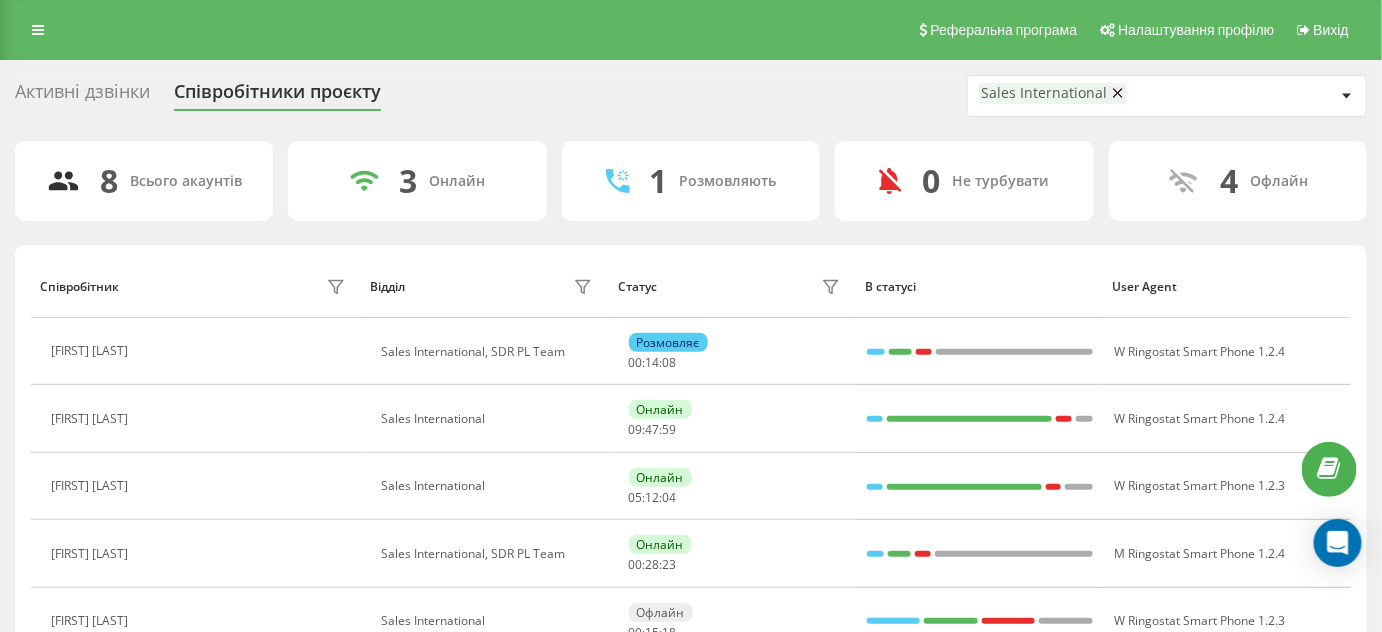 click 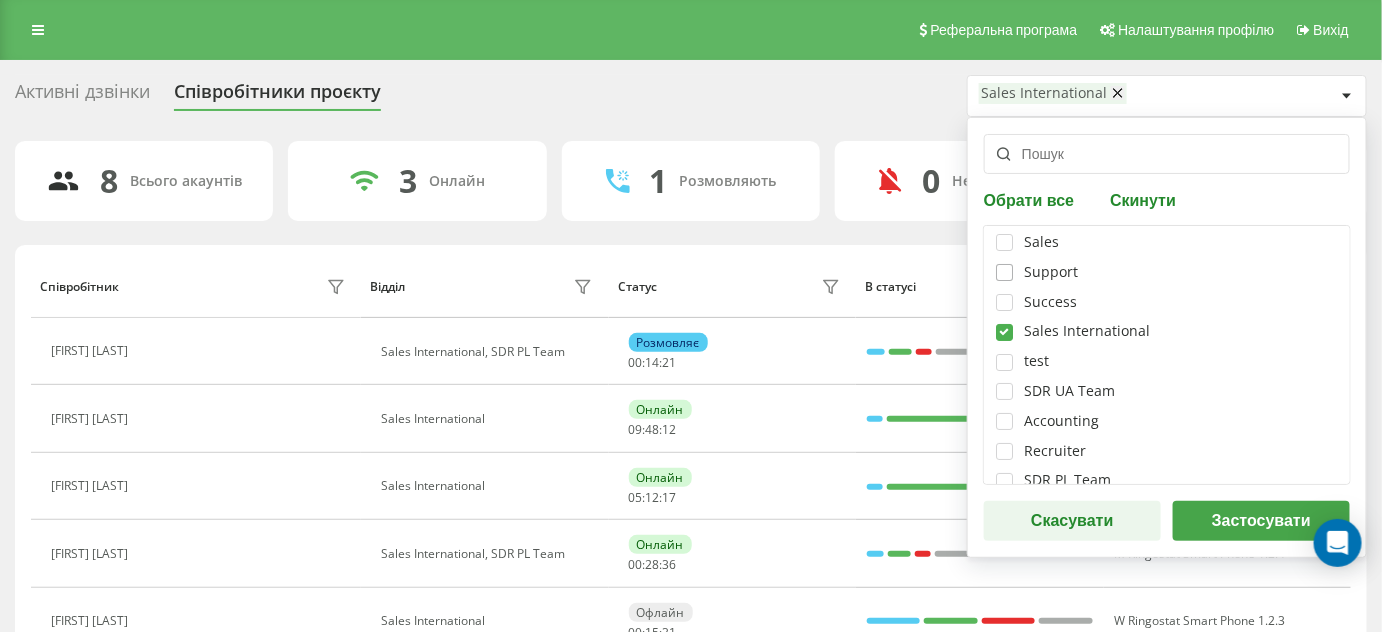scroll, scrollTop: 0, scrollLeft: 0, axis: both 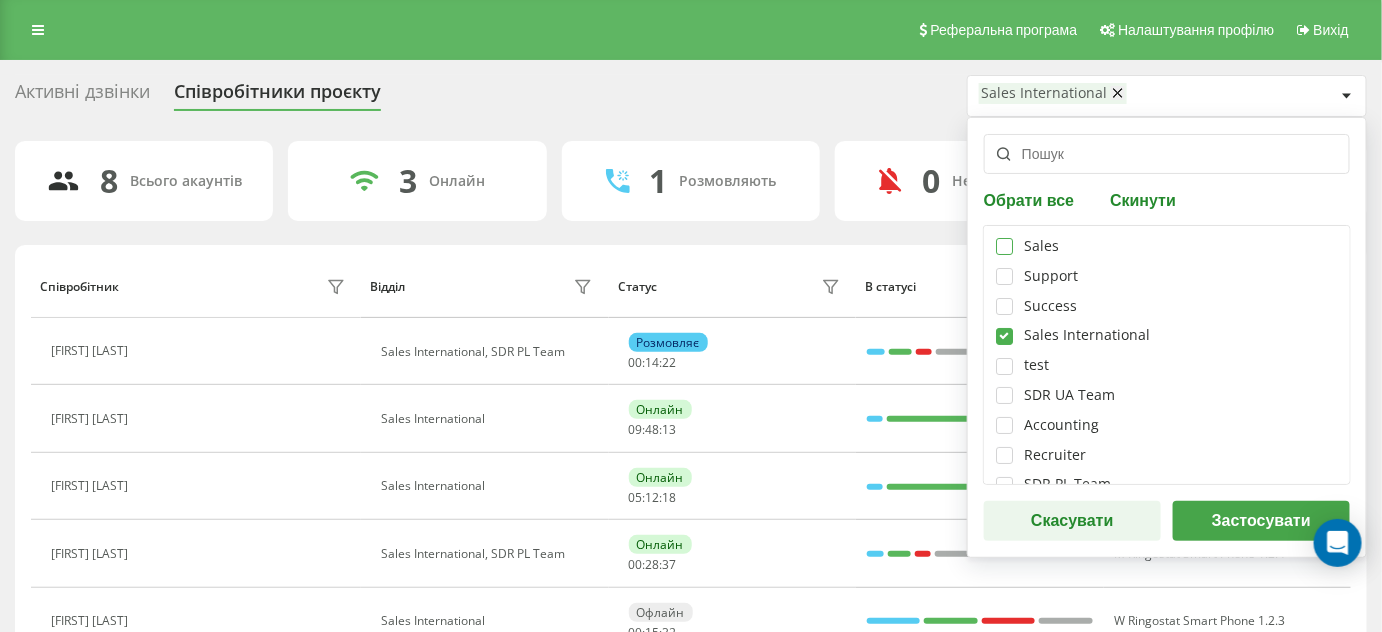 click at bounding box center (1004, 238) 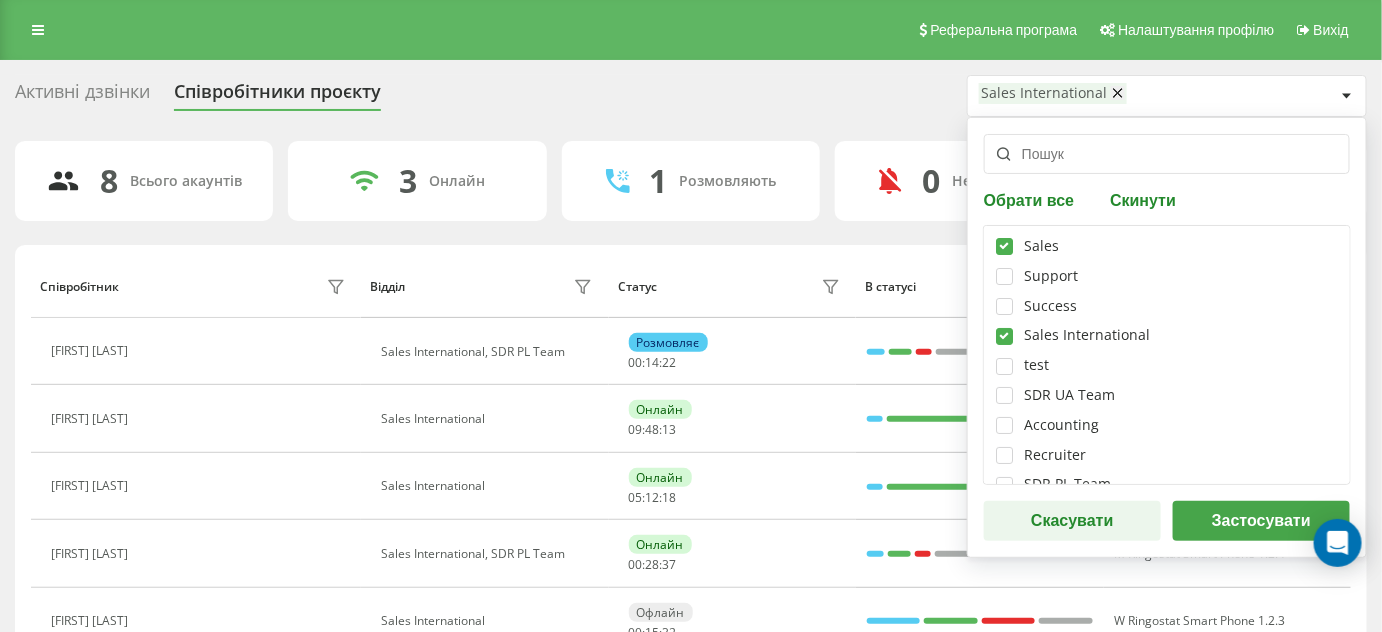 checkbox on "true" 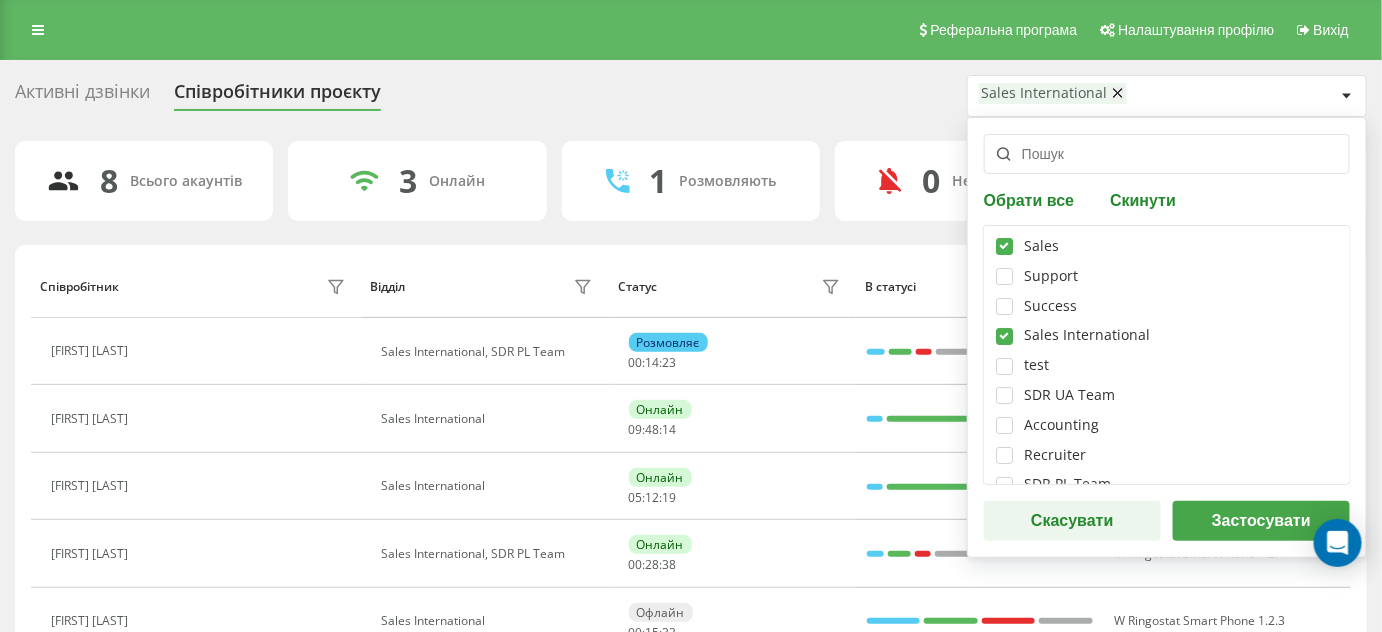 click at bounding box center (1004, 328) 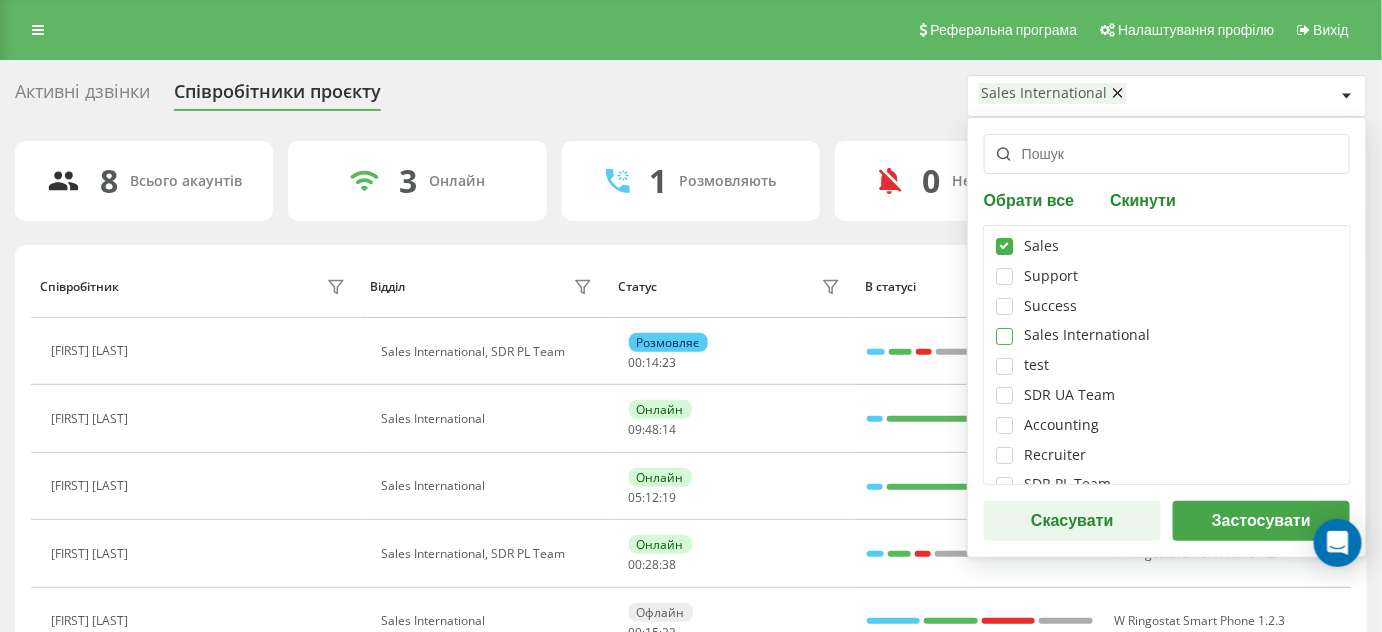 checkbox on "false" 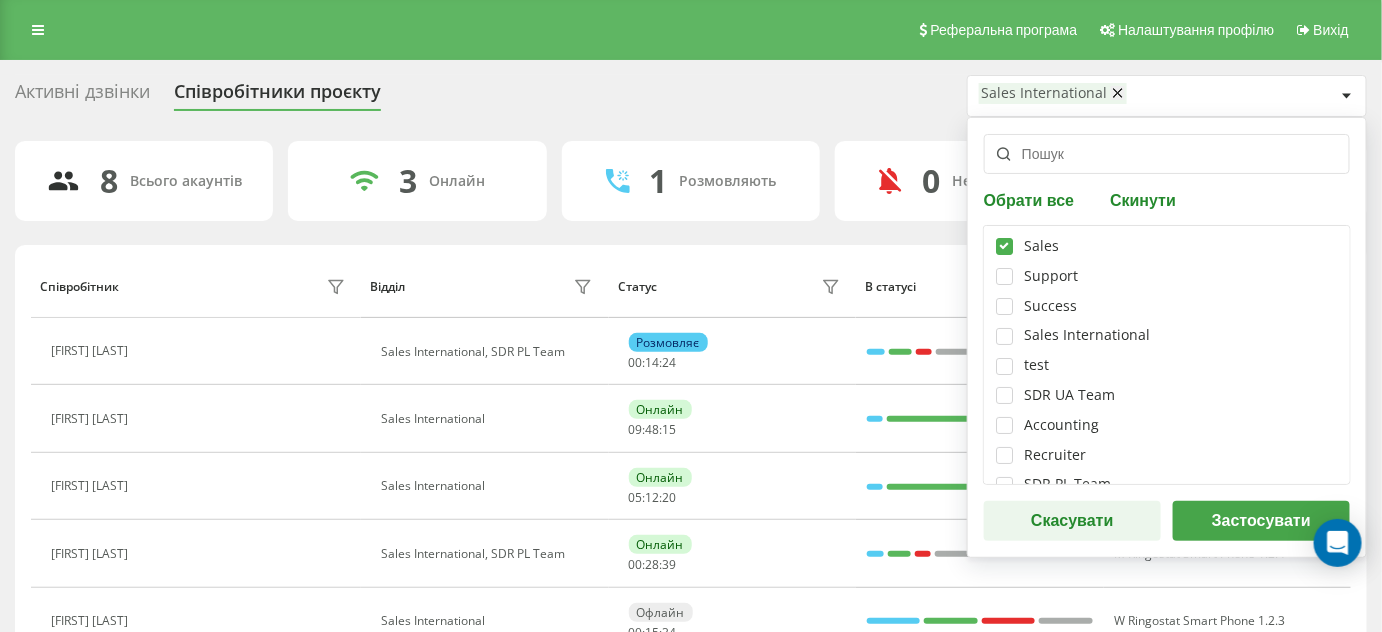 click on "Застосувати" at bounding box center [1261, 521] 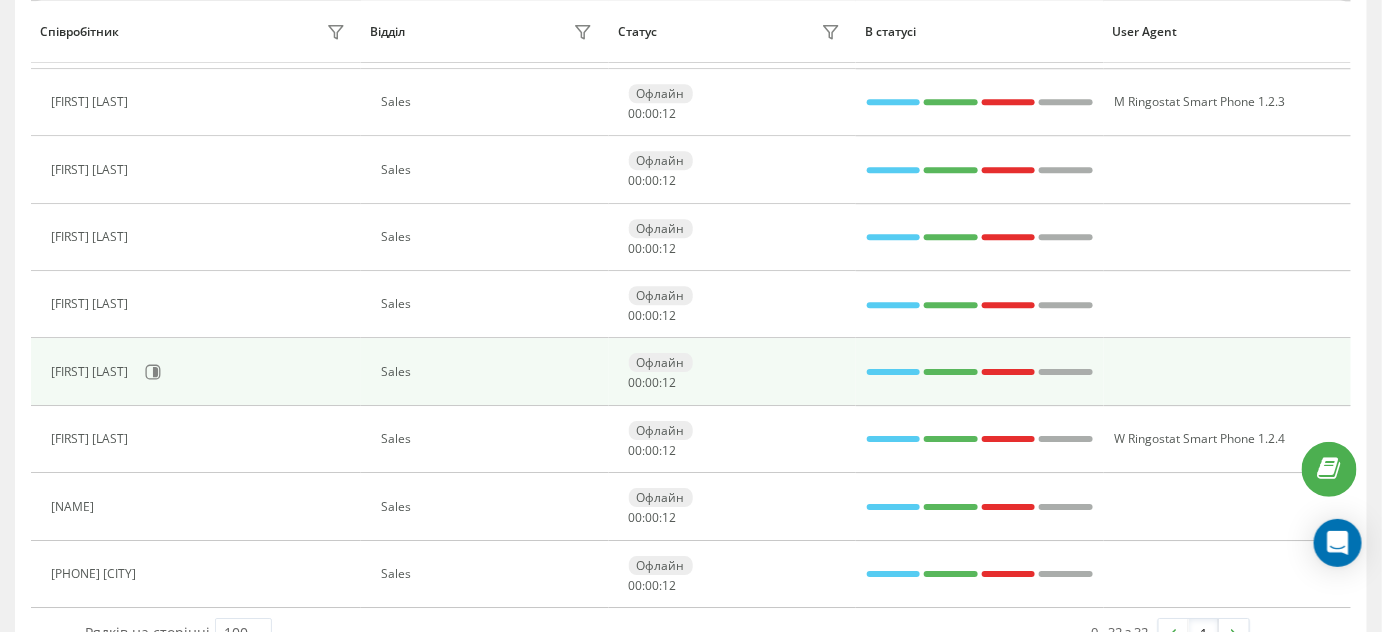 scroll, scrollTop: 1907, scrollLeft: 0, axis: vertical 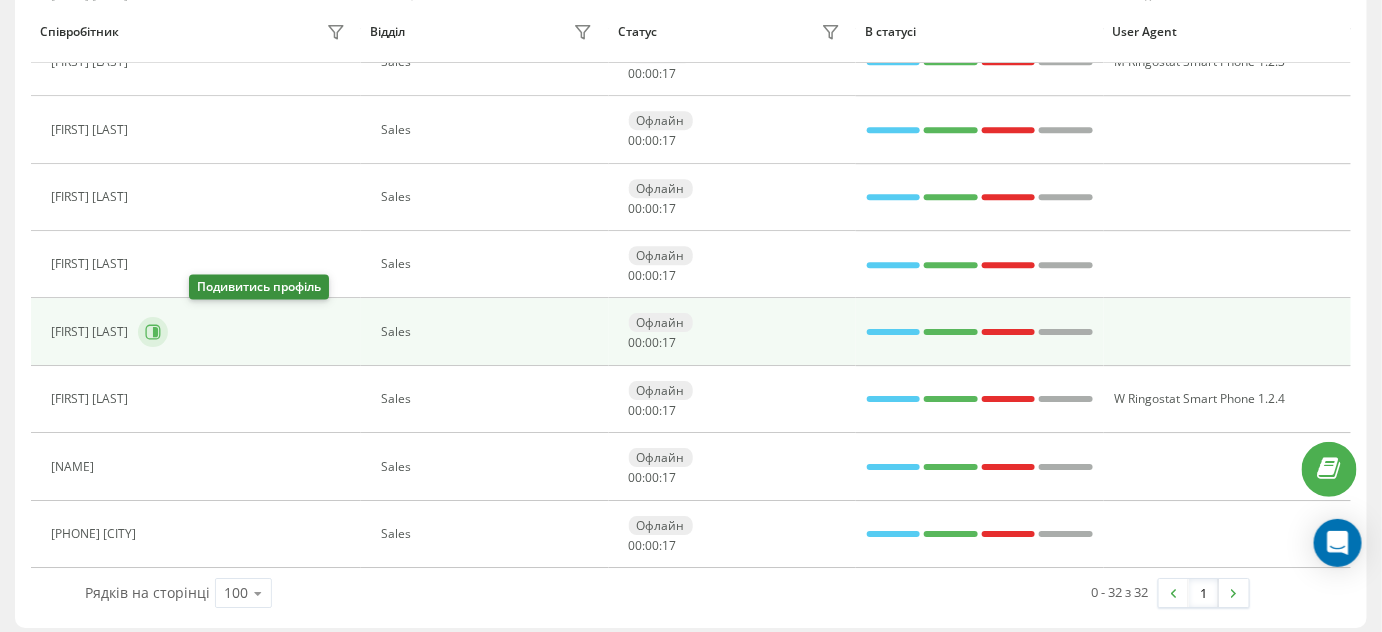 click at bounding box center [153, 332] 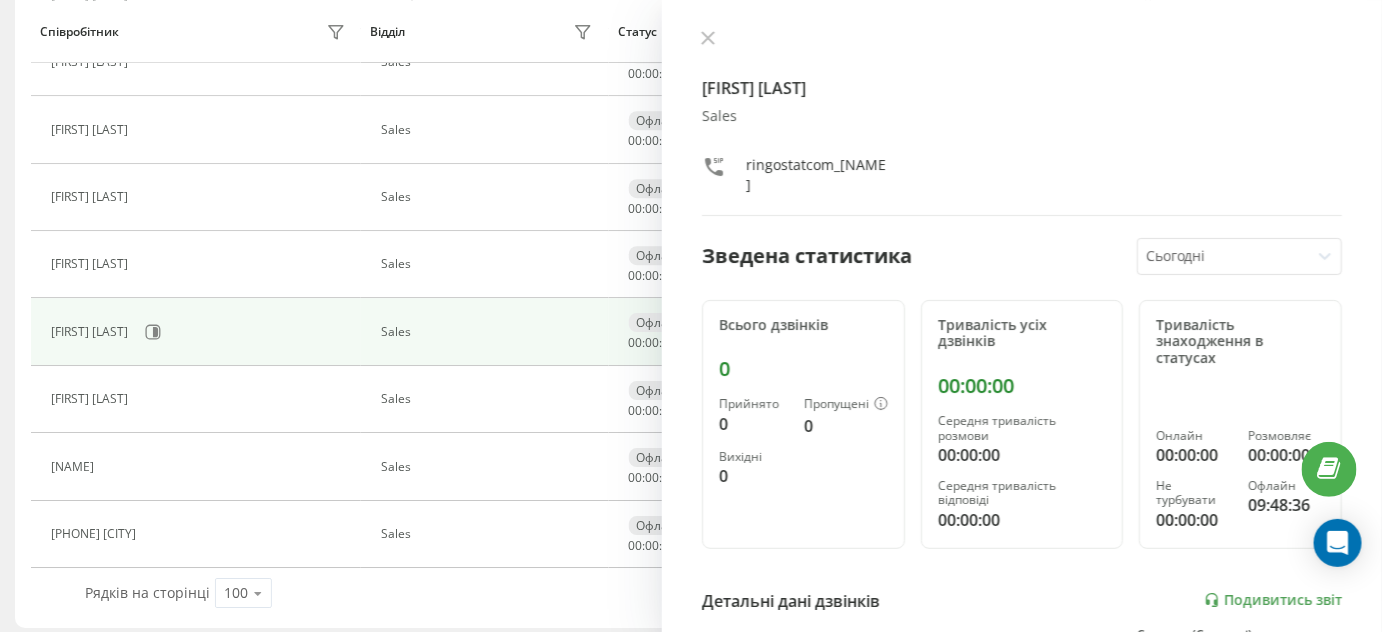 click at bounding box center [1224, 256] 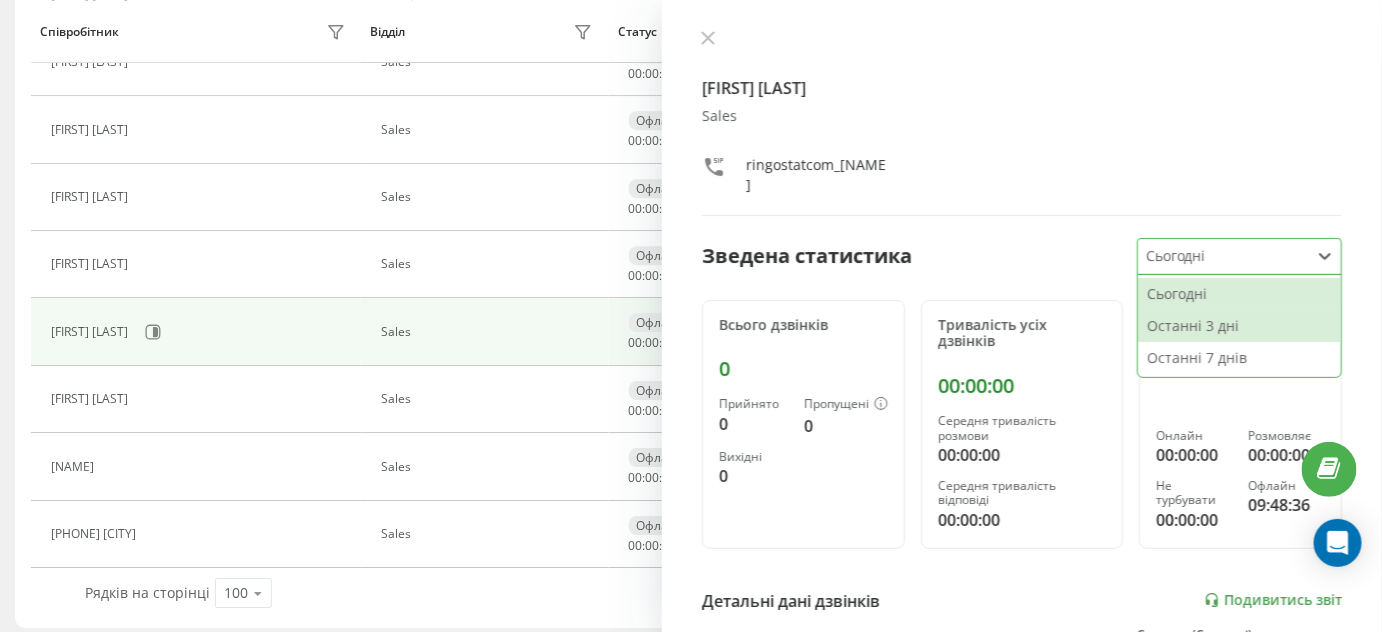 click on "Останні 3 дні" at bounding box center (1239, 326) 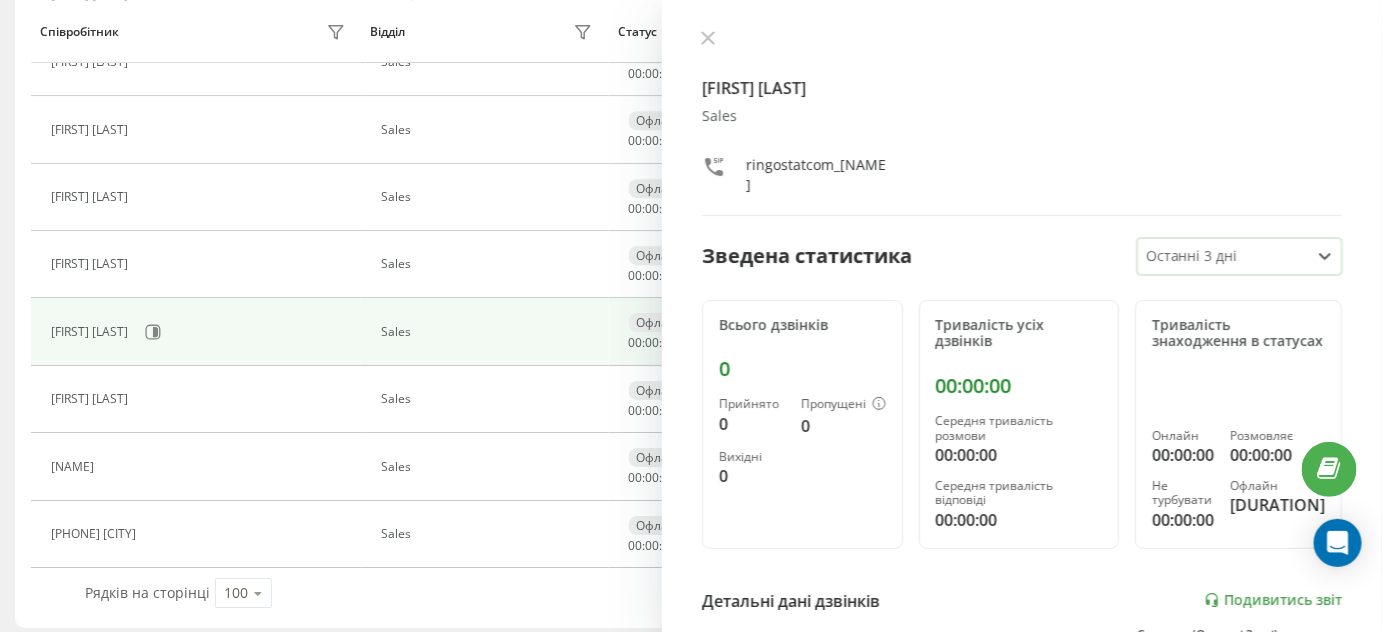 click at bounding box center (1224, 256) 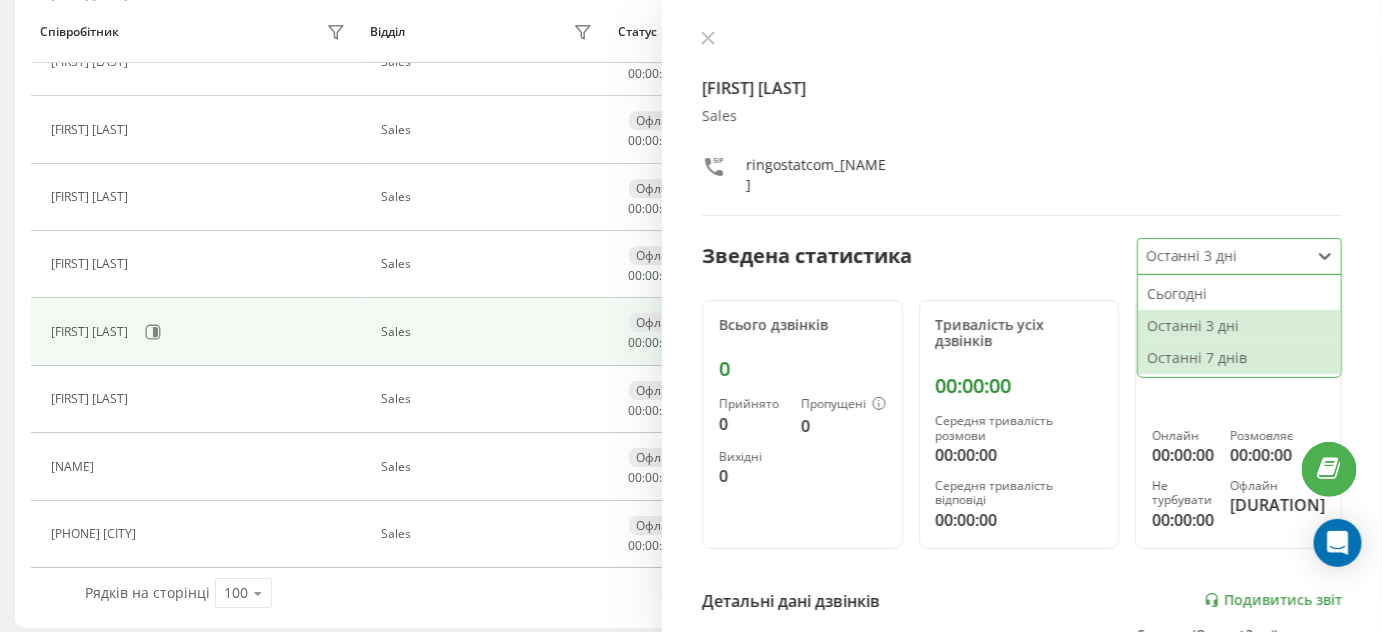 click on "Останні 7 днів" at bounding box center [1239, 358] 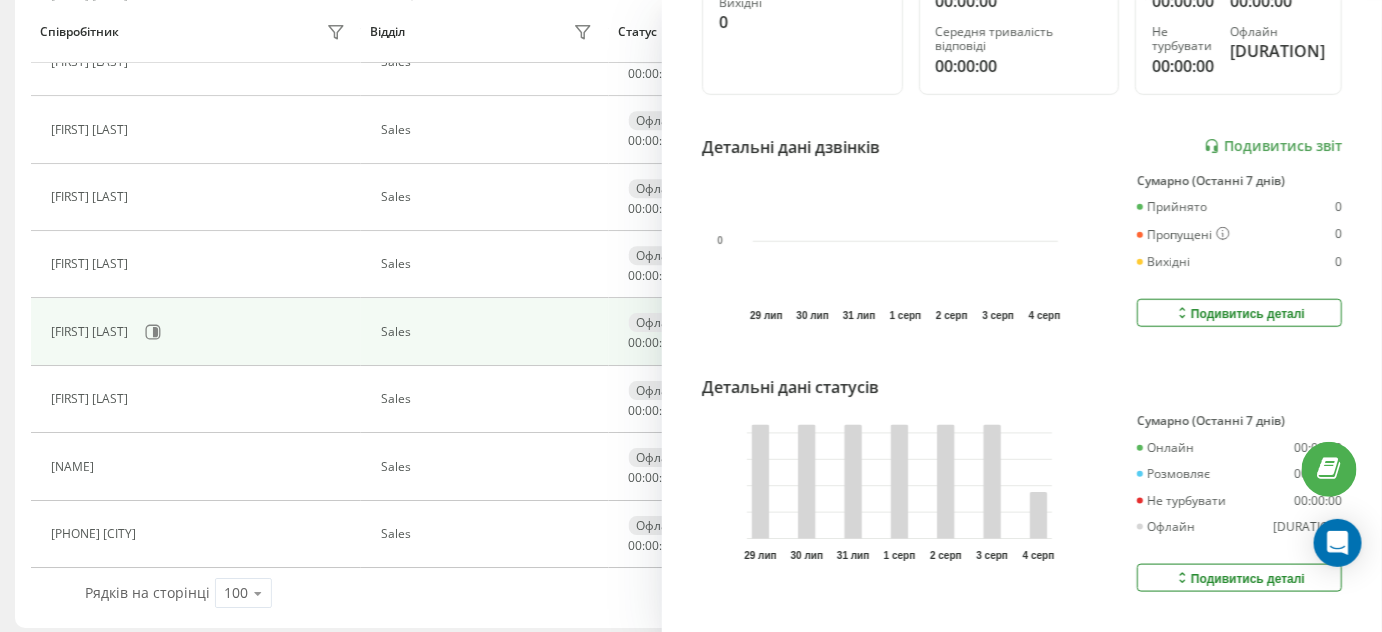scroll, scrollTop: 491, scrollLeft: 0, axis: vertical 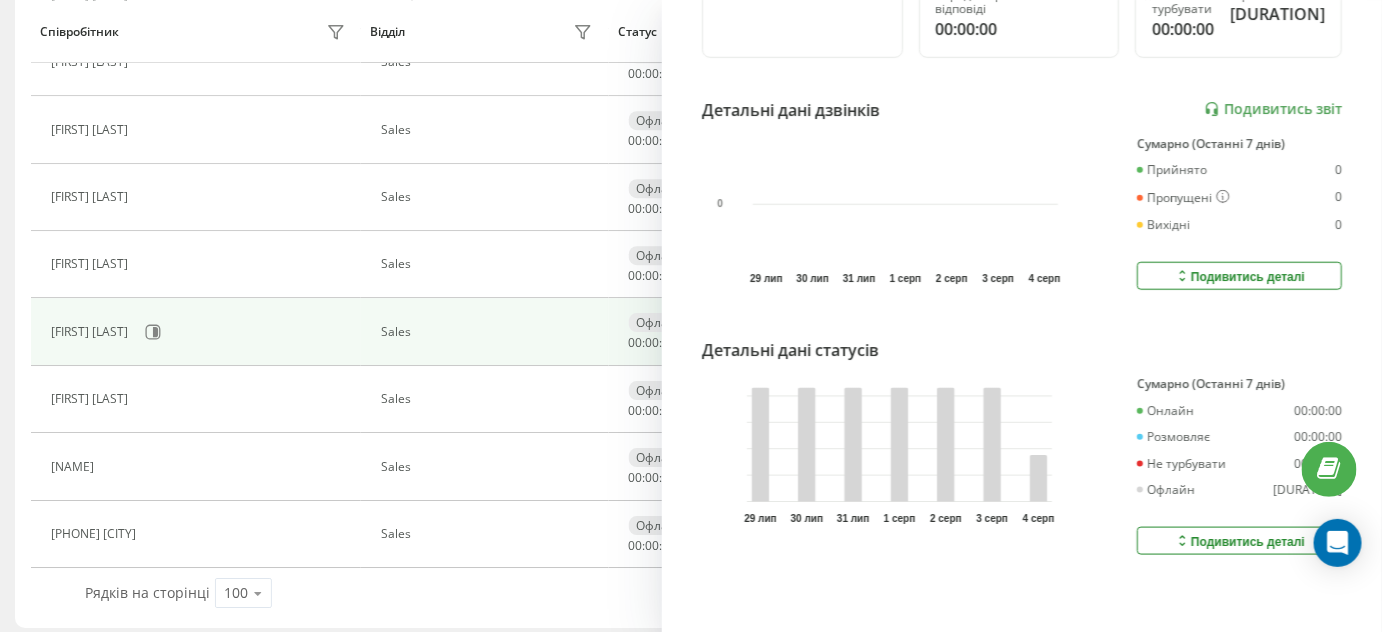 click 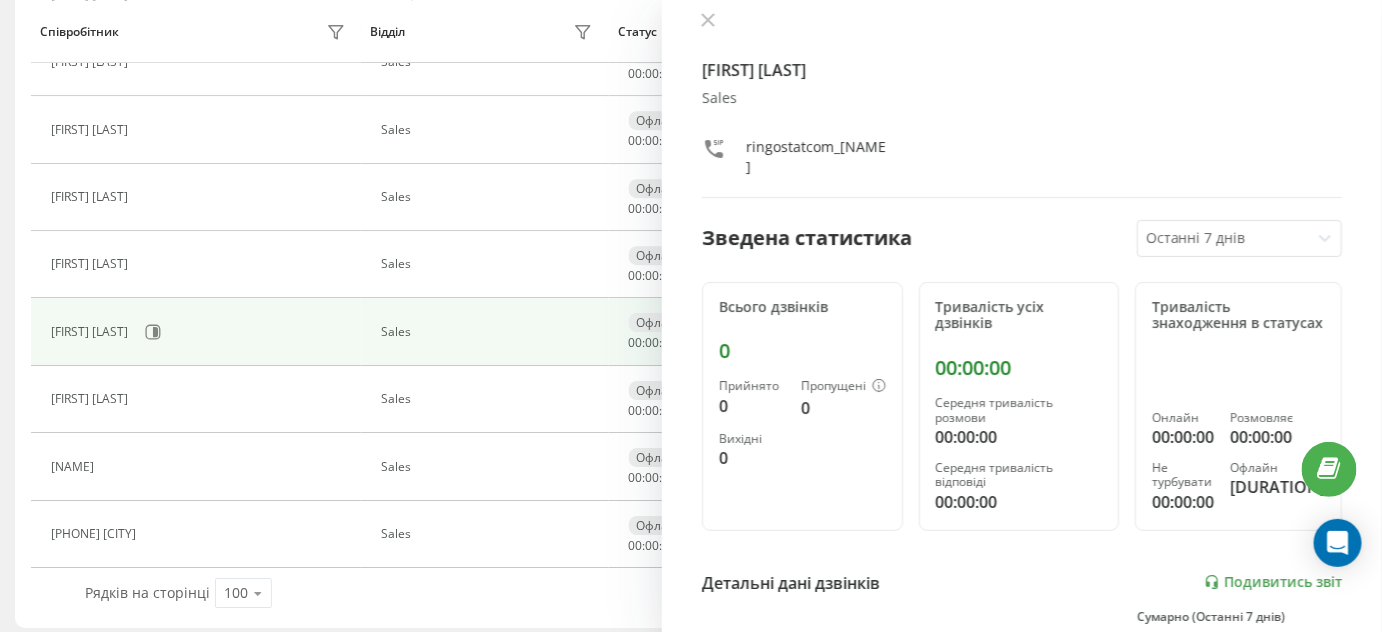 scroll, scrollTop: 0, scrollLeft: 0, axis: both 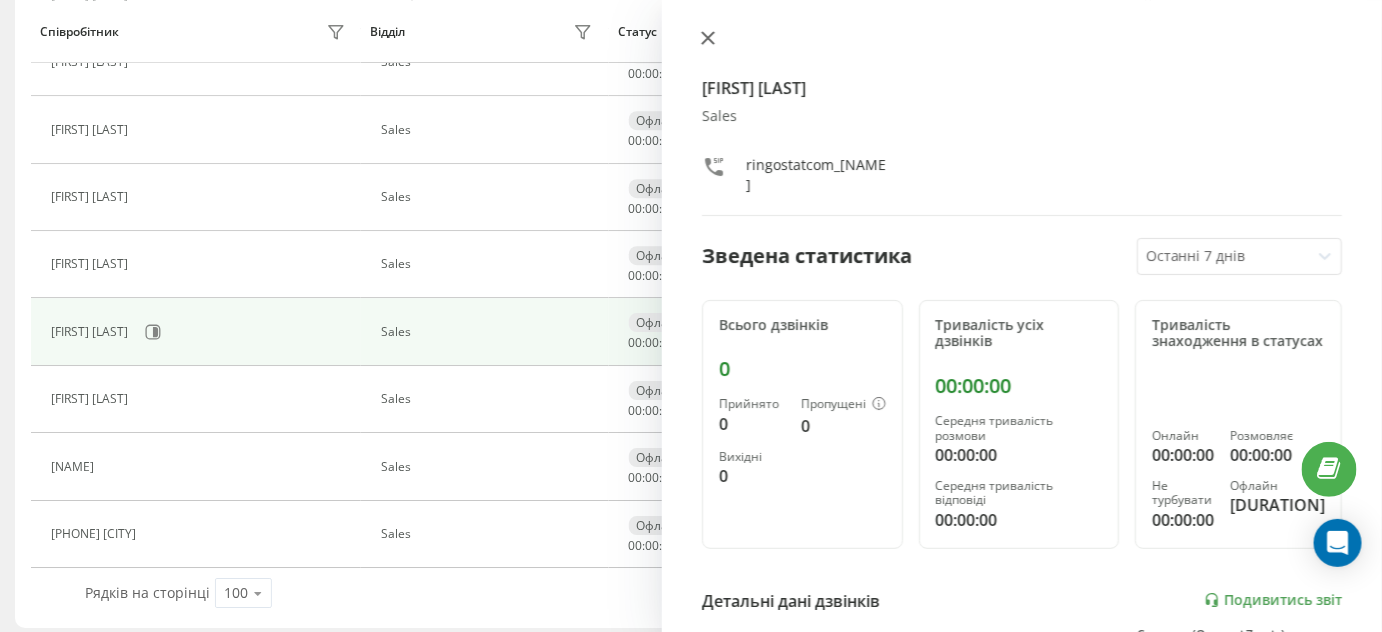 click 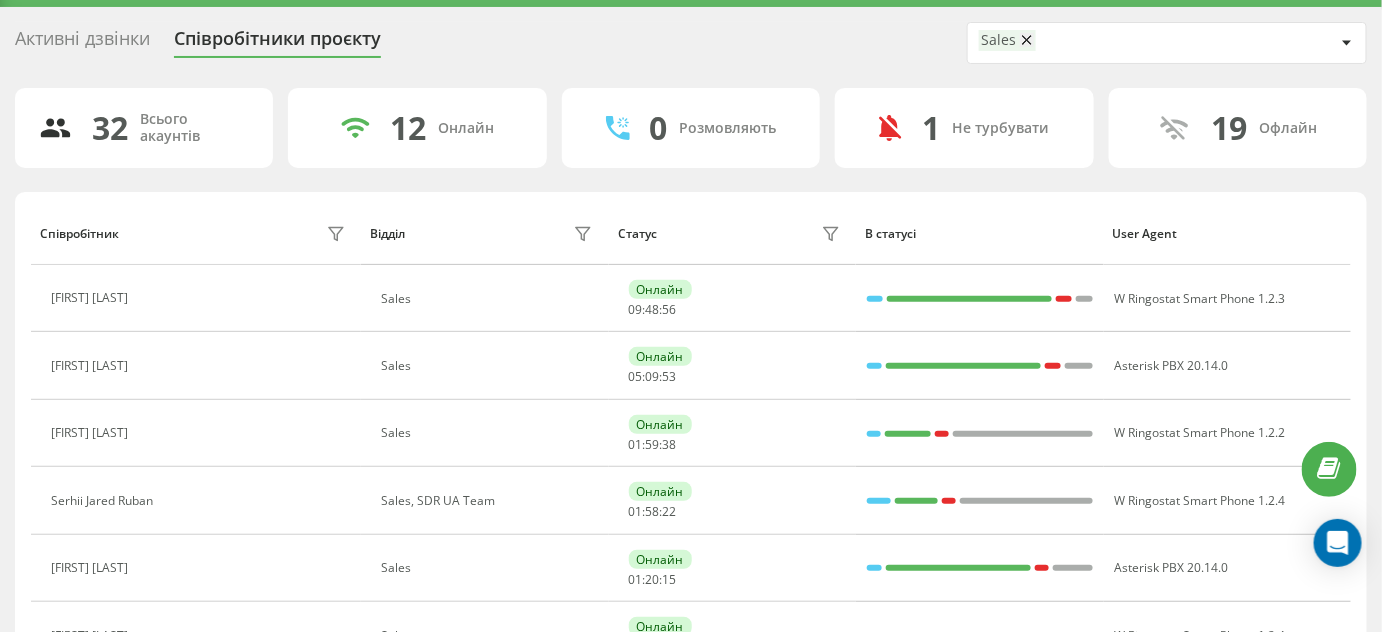 scroll, scrollTop: 0, scrollLeft: 0, axis: both 